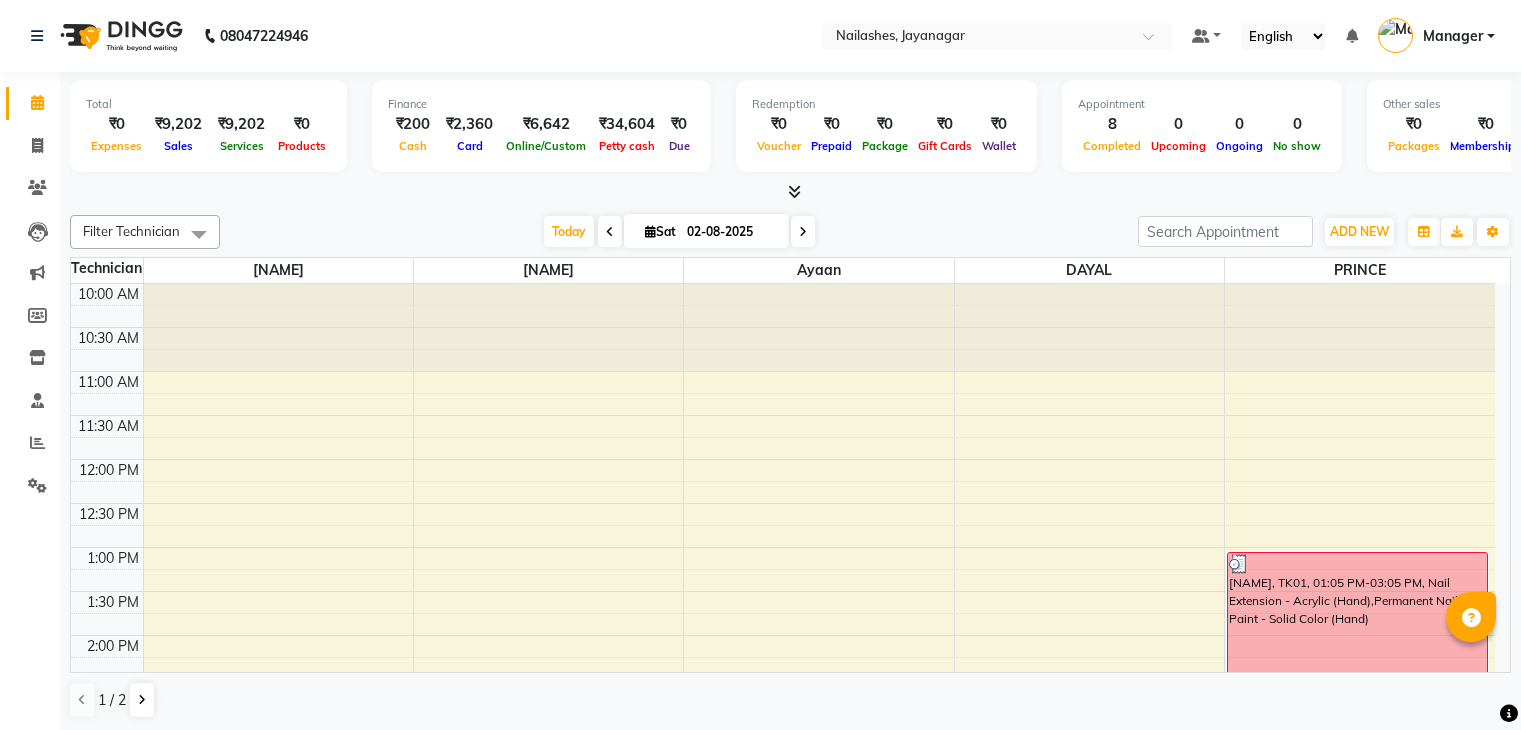 scroll, scrollTop: 0, scrollLeft: 0, axis: both 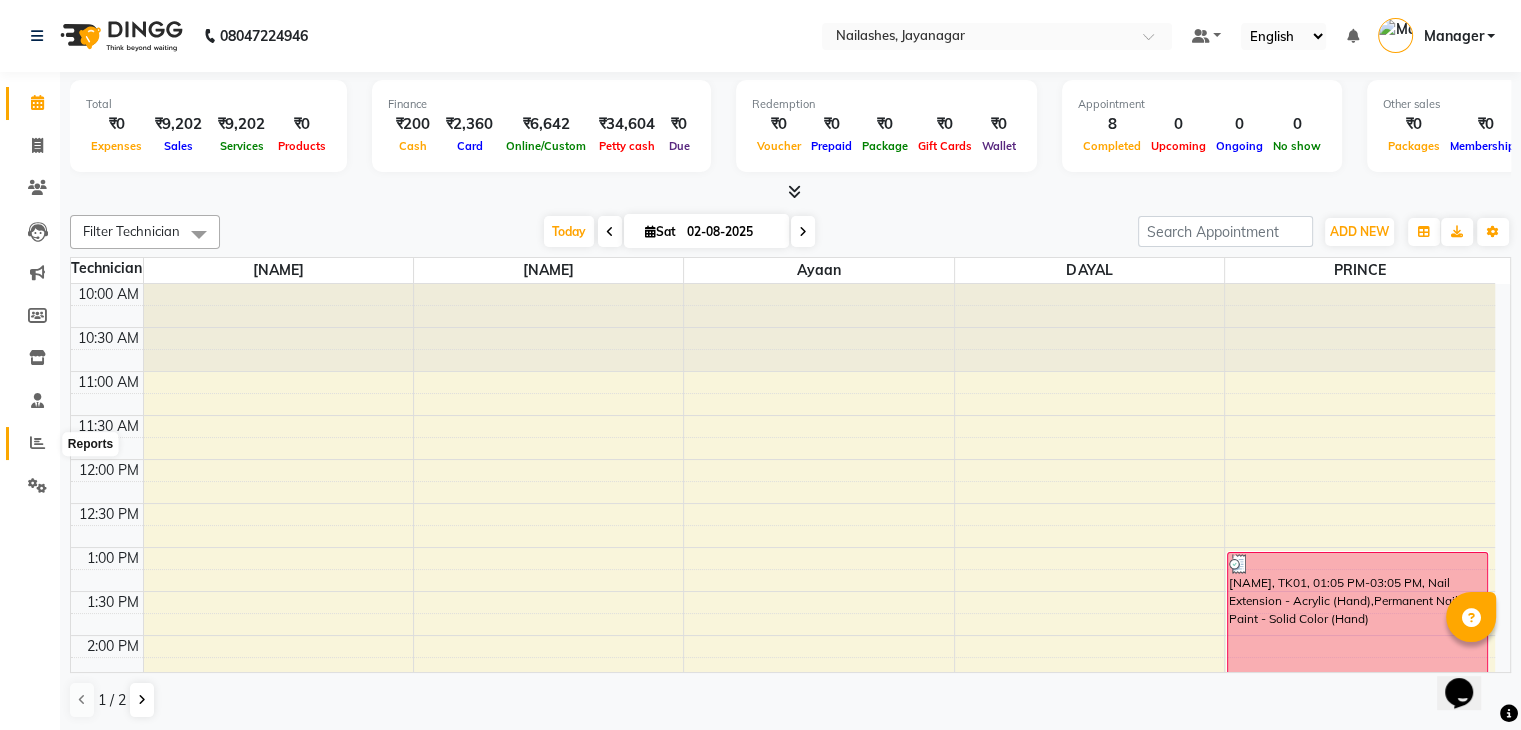 click 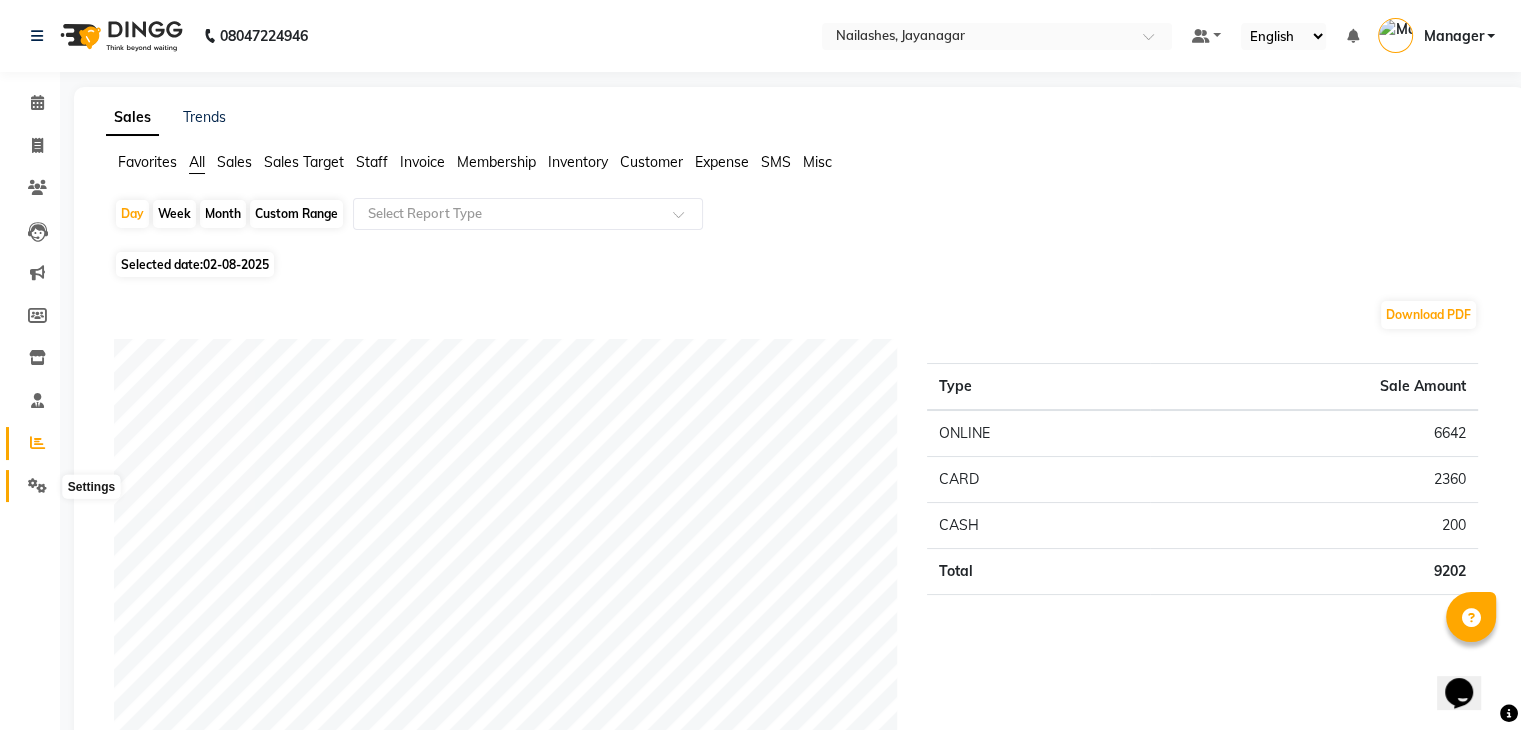 click 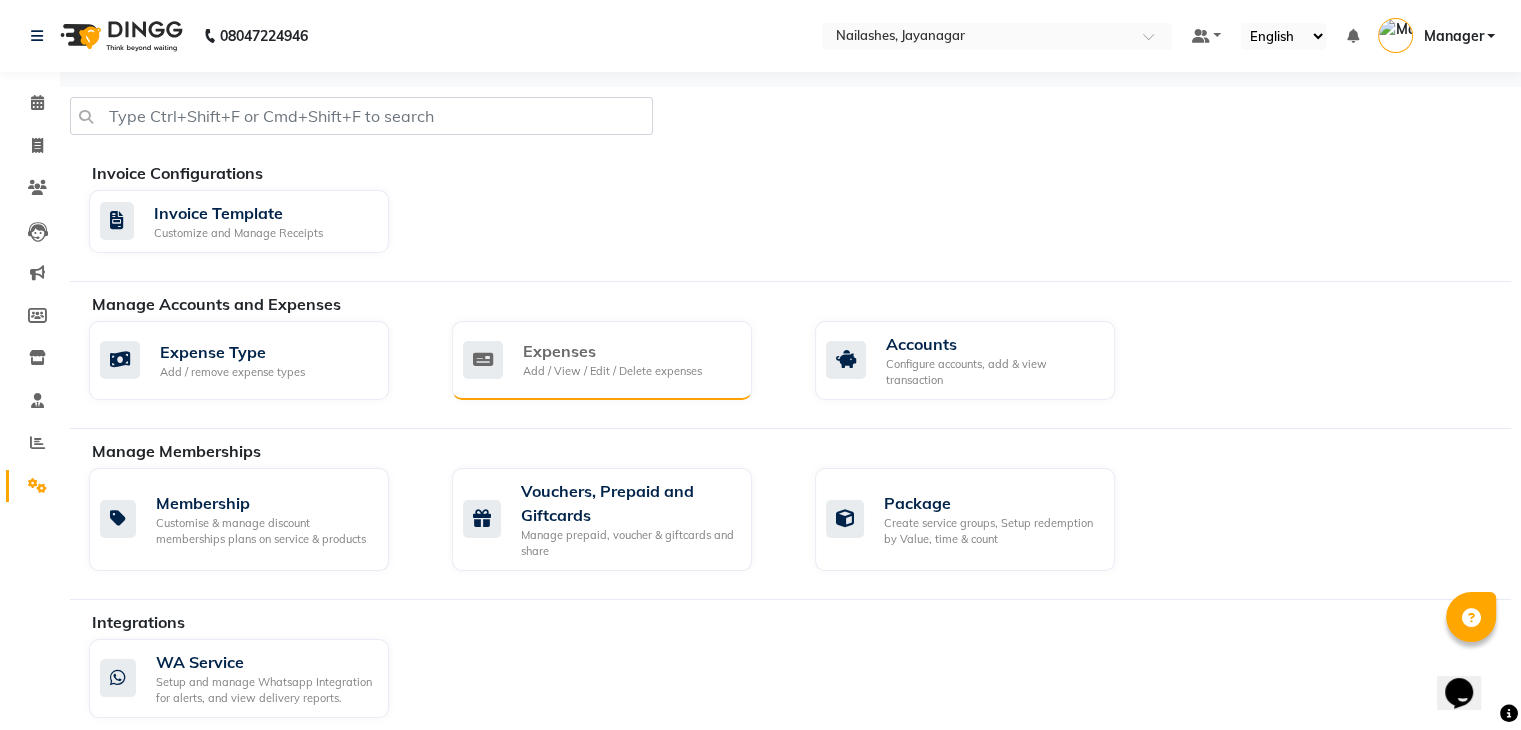 click on "Expenses" 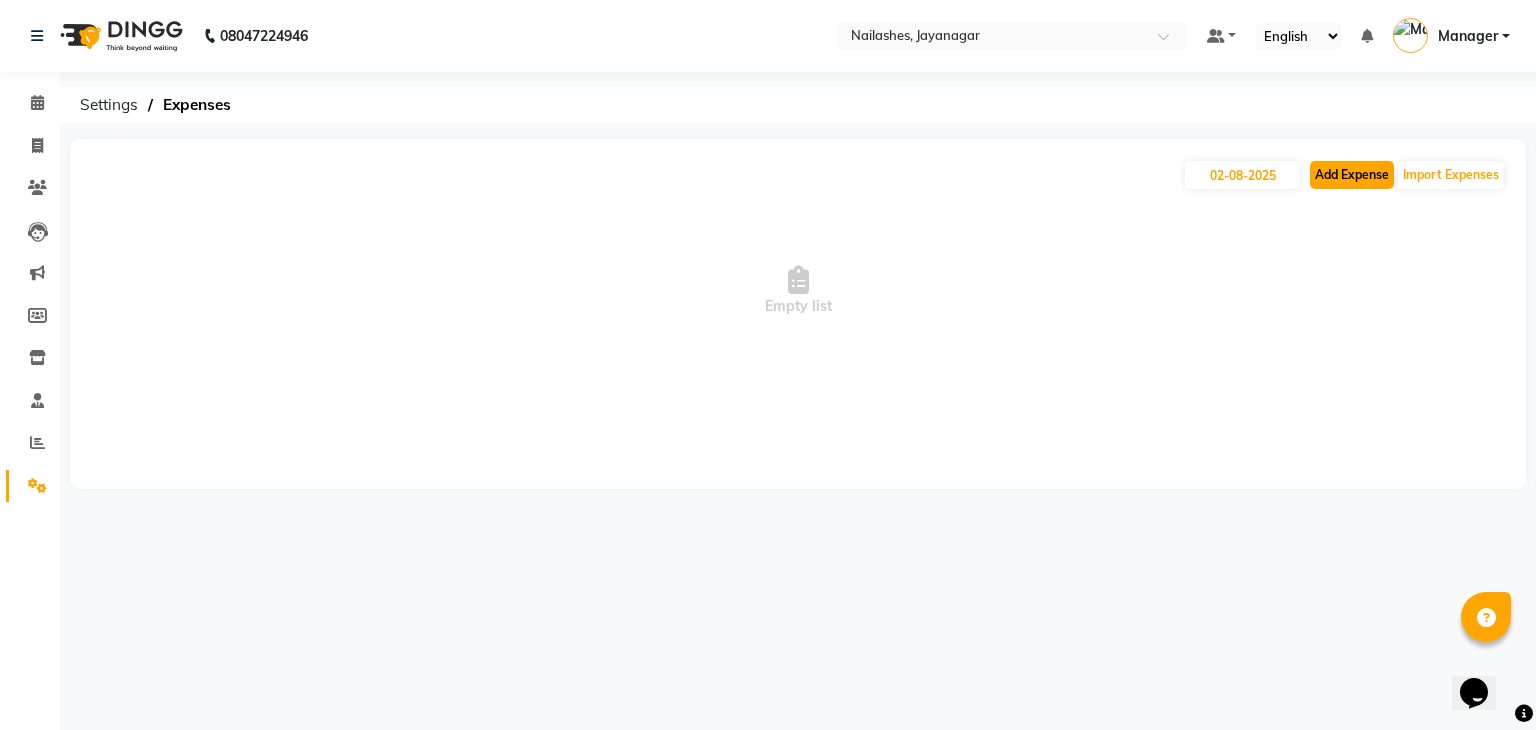 click on "Add Expense" 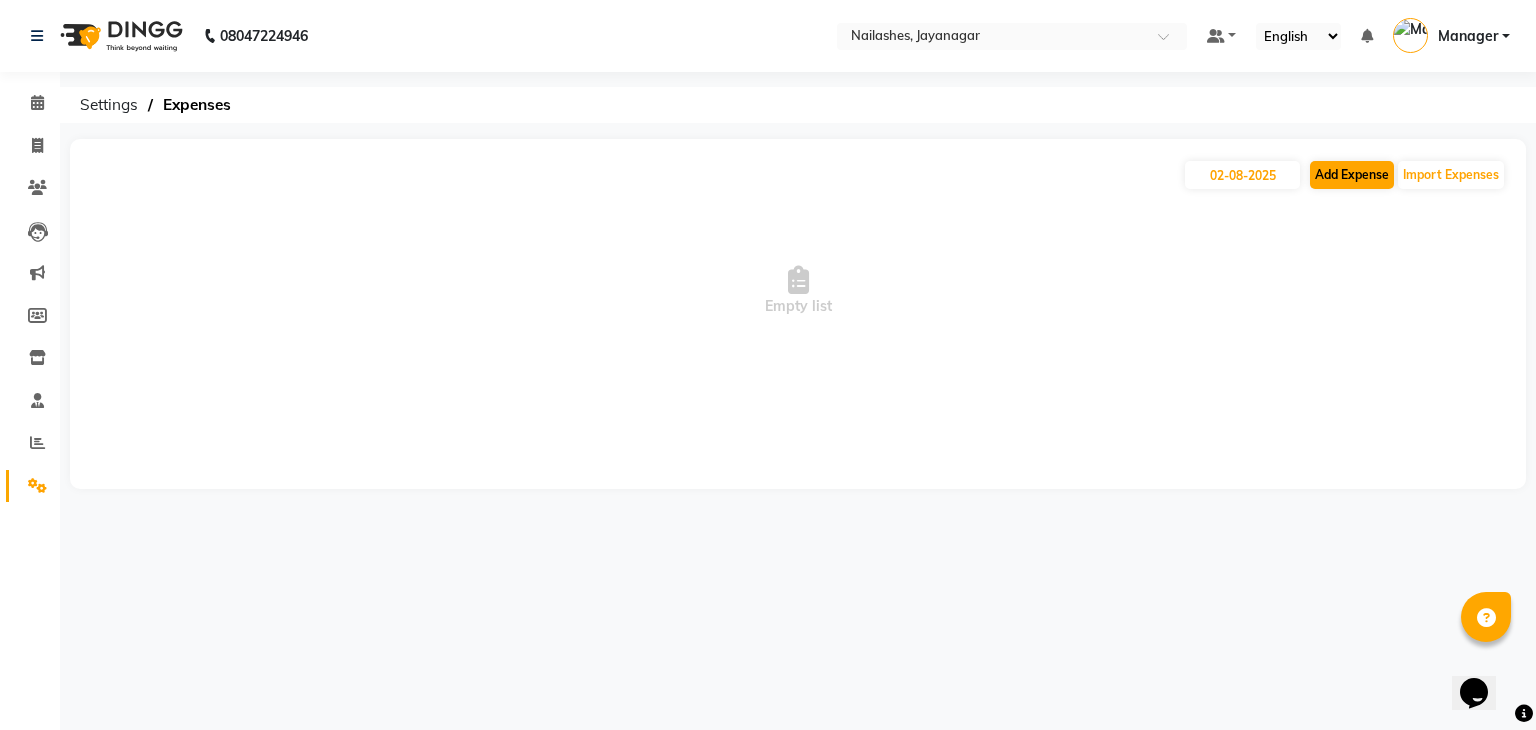 select on "1" 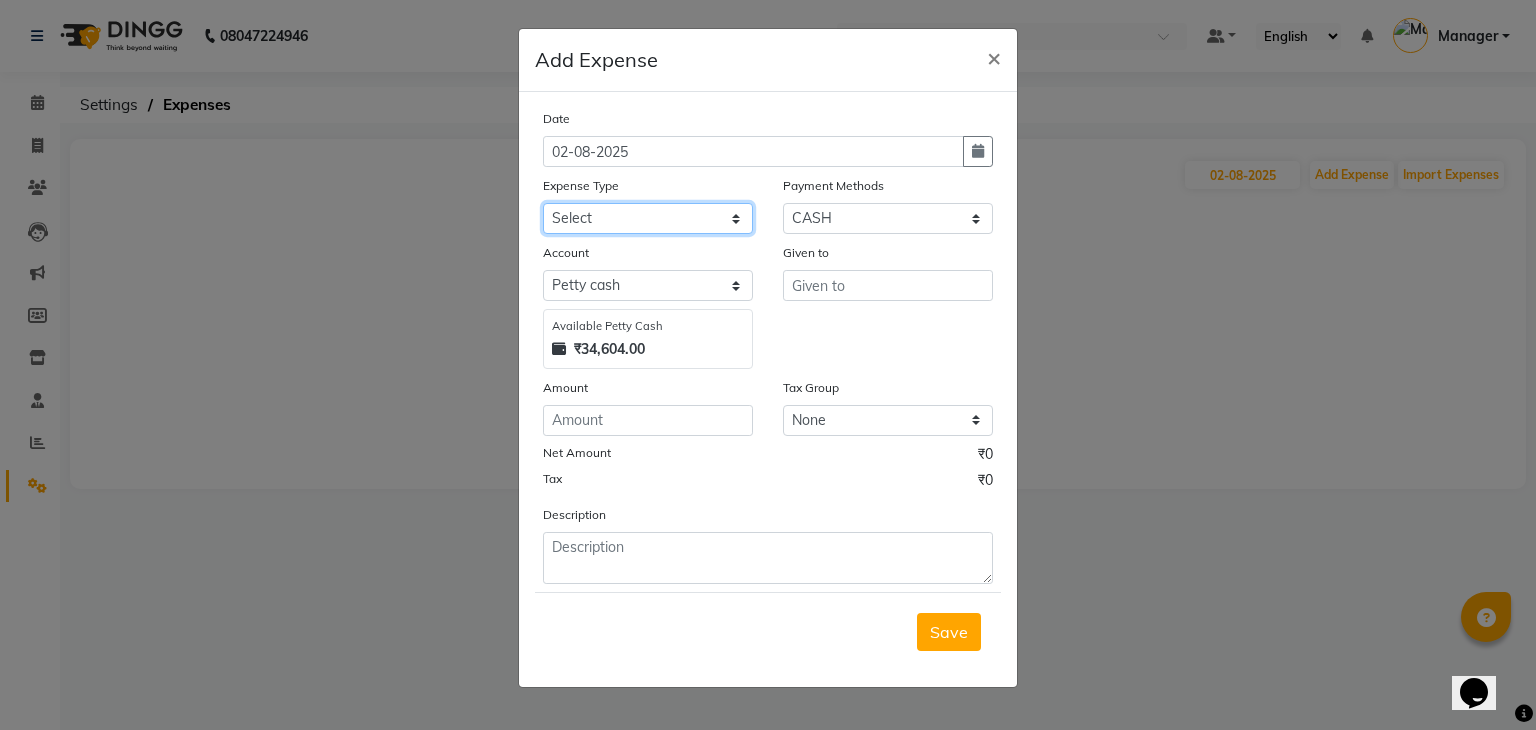 click on "Select acetone Advance Salary bank deposite BBMP Beauty products Bed charges BIRTHDAY CAKE Bonus Carpenter CASH EXPENSE VOUCHER Cash handover chocolate for store cleaning things Client Refreshment coconut water for clients COFFEE coffee cup coffee powder Commission Conveyance Cotton Courier decoration Diesel for generator Donation Drinking Water Electricity Eyelashes return Face mask floor cleaner flowers daily garbage generator diesel green tea GST handover HANDWASH House Keeping Material House keeping Salary Incentive Internet Bill juice LAUNDRY Maintainance Marketing Medical Membership Milk Milk miscelleneous Naturals salon NEWSPAPER O T Other Pantry PETROL Phone Bill Plants plumber pooja items Porter priest Product Purchase product return Product sale puja items RAPIDO Refund Rent Shop Rent Staff Accommodation Royalty Salary Staff cab charges Staff dinner Staff Flight Ticket Staff  Hiring from another Branch Staff Snacks Stationary STORE OPENING CHARGE sugar sweets TEAM DINNER TIPS Tissue Transgender" 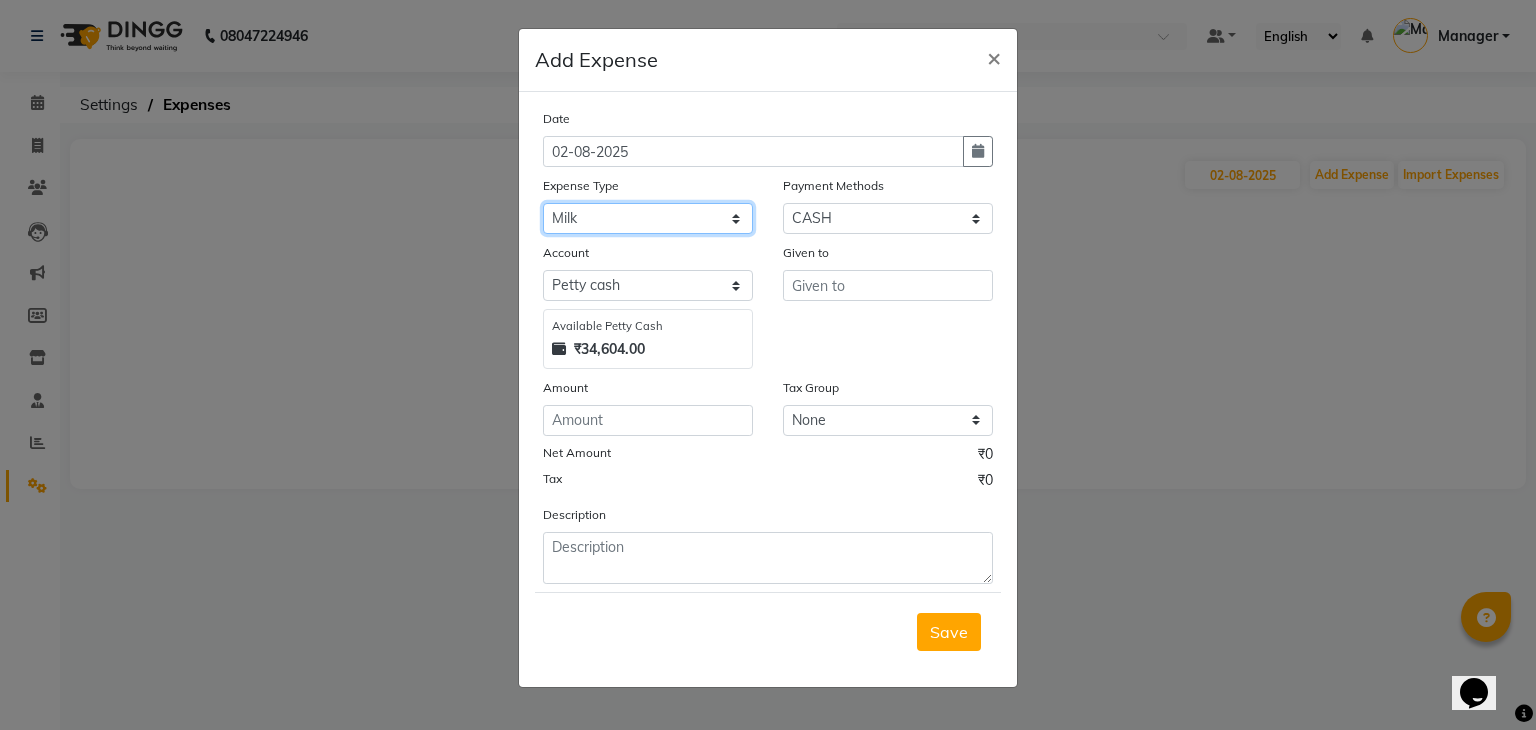 click on "Select acetone Advance Salary bank deposite BBMP Beauty products Bed charges BIRTHDAY CAKE Bonus Carpenter CASH EXPENSE VOUCHER Cash handover chocolate for store cleaning things Client Refreshment coconut water for clients COFFEE coffee cup coffee powder Commission Conveyance Cotton Courier decoration Diesel for generator Donation Drinking Water Electricity Eyelashes return Face mask floor cleaner flowers daily garbage generator diesel green tea GST handover HANDWASH House Keeping Material House keeping Salary Incentive Internet Bill juice LAUNDRY Maintainance Marketing Medical Membership Milk Milk miscelleneous Naturals salon NEWSPAPER O T Other Pantry PETROL Phone Bill Plants plumber pooja items Porter priest Product Purchase product return Product sale puja items RAPIDO Refund Rent Shop Rent Staff Accommodation Royalty Salary Staff cab charges Staff dinner Staff Flight Ticket Staff  Hiring from another Branch Staff Snacks Stationary STORE OPENING CHARGE sugar sweets TEAM DINNER TIPS Tissue Transgender" 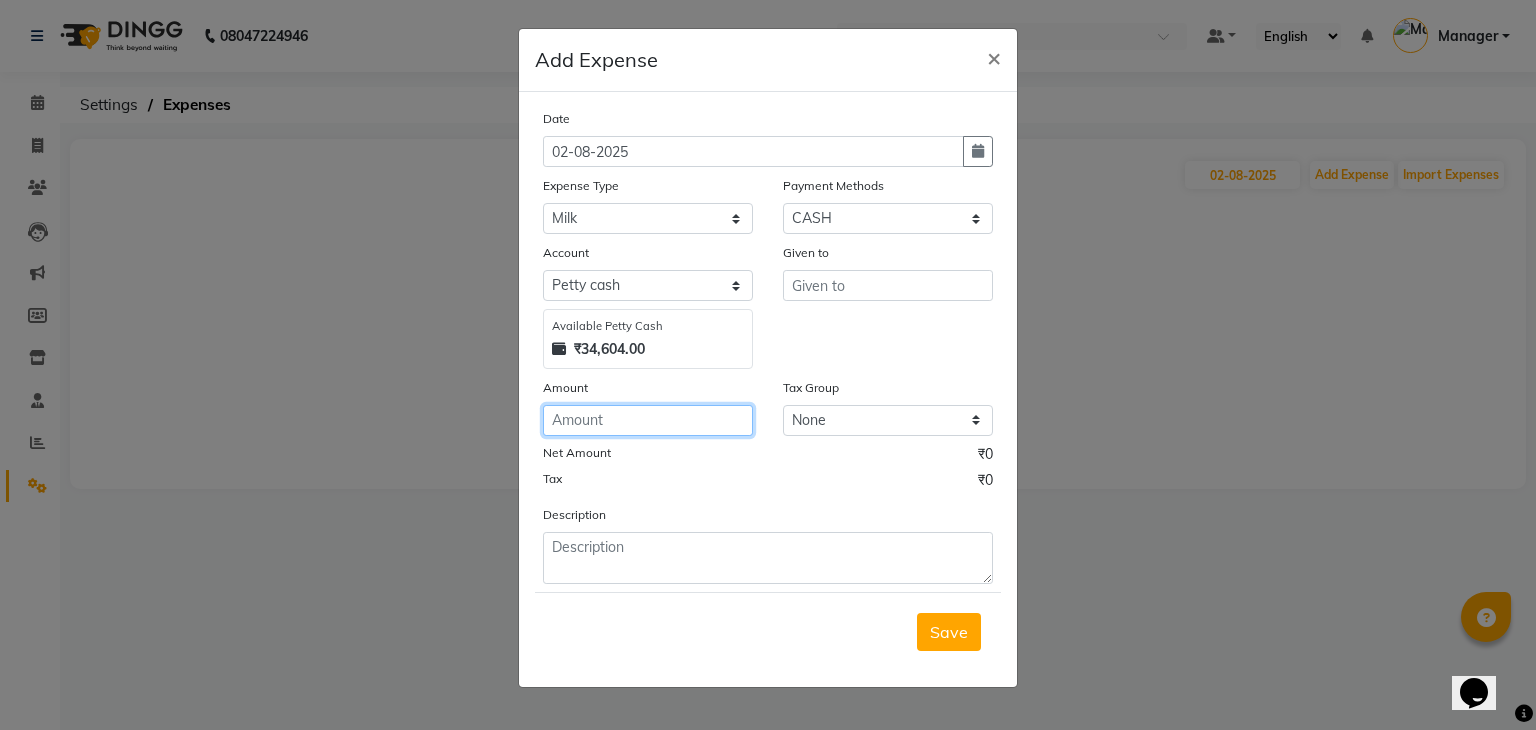 click 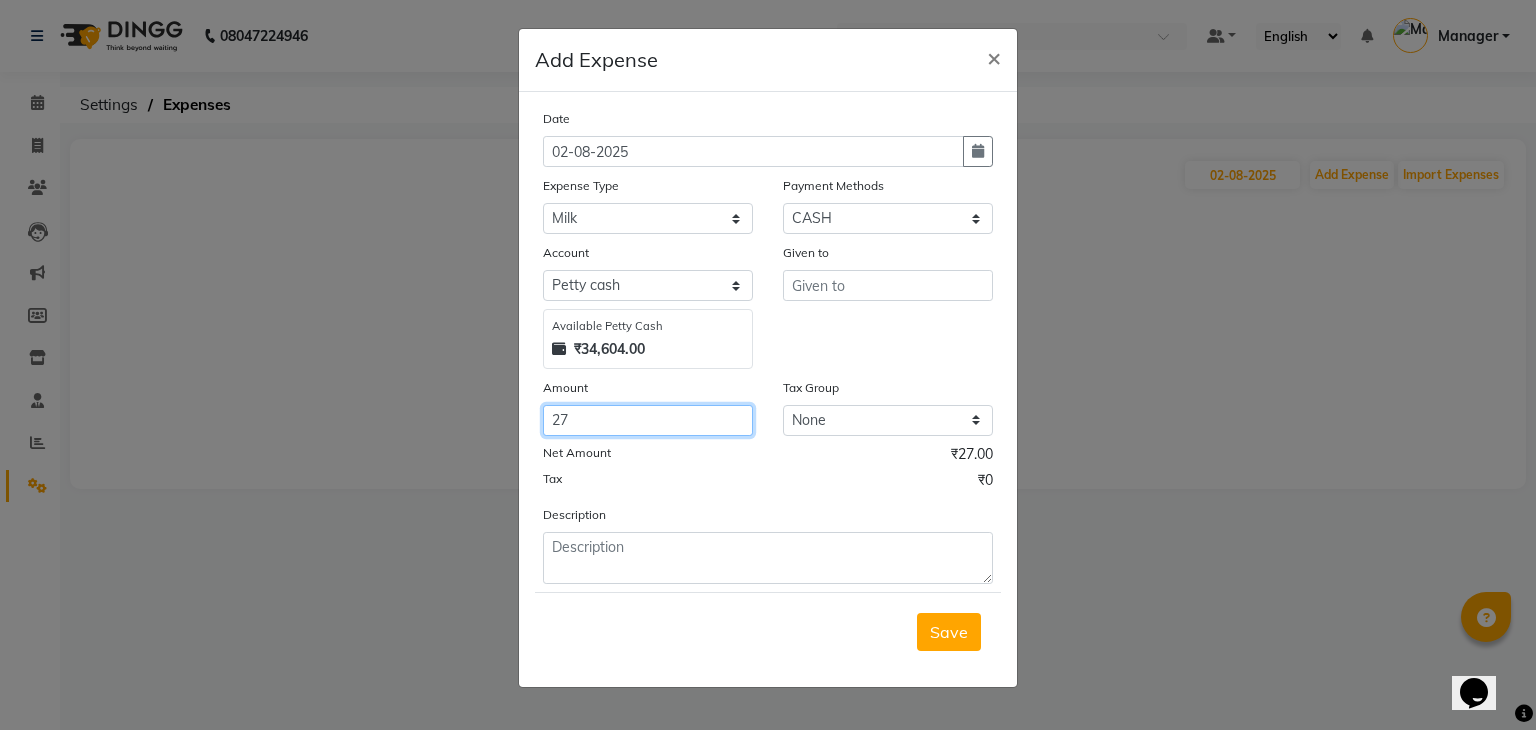 type on "27" 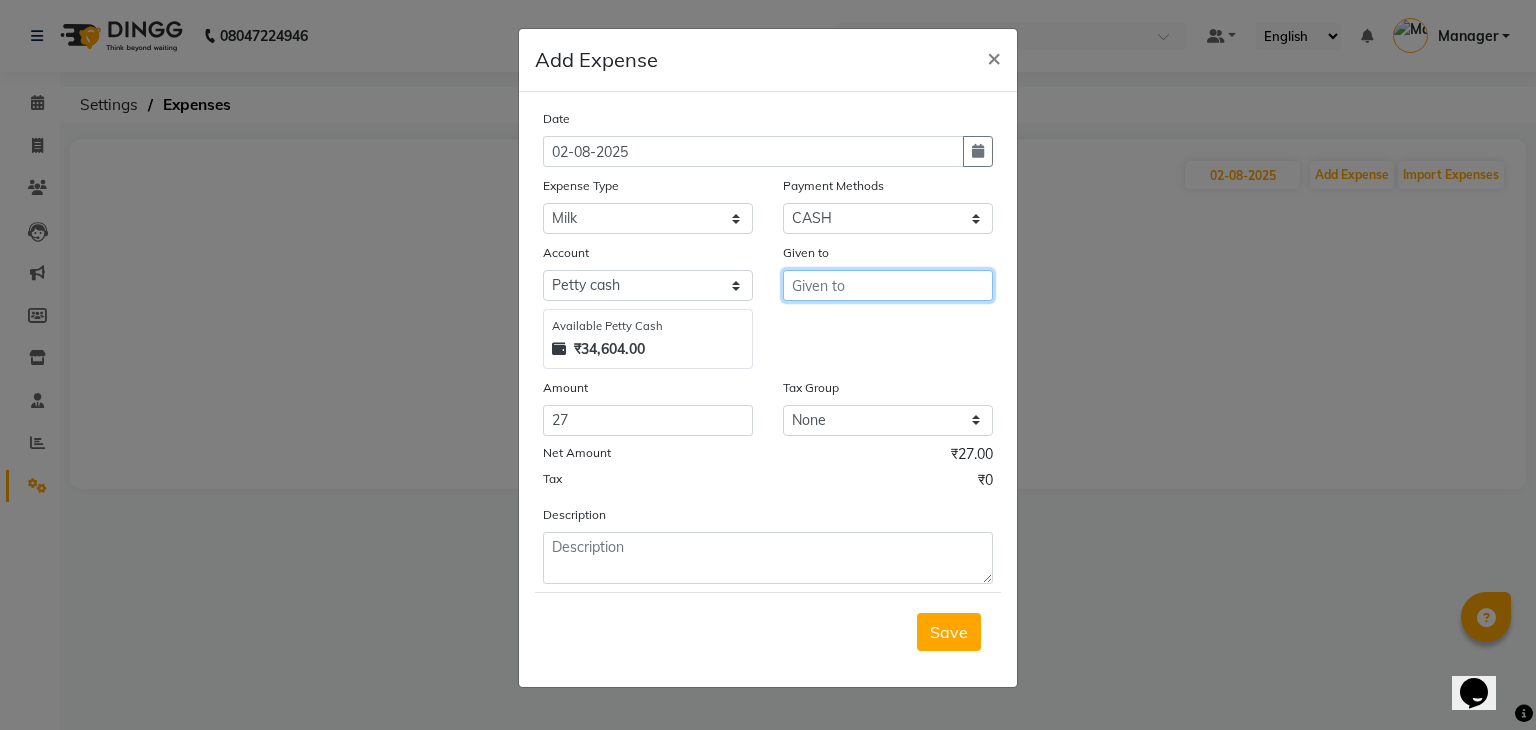 click at bounding box center (888, 285) 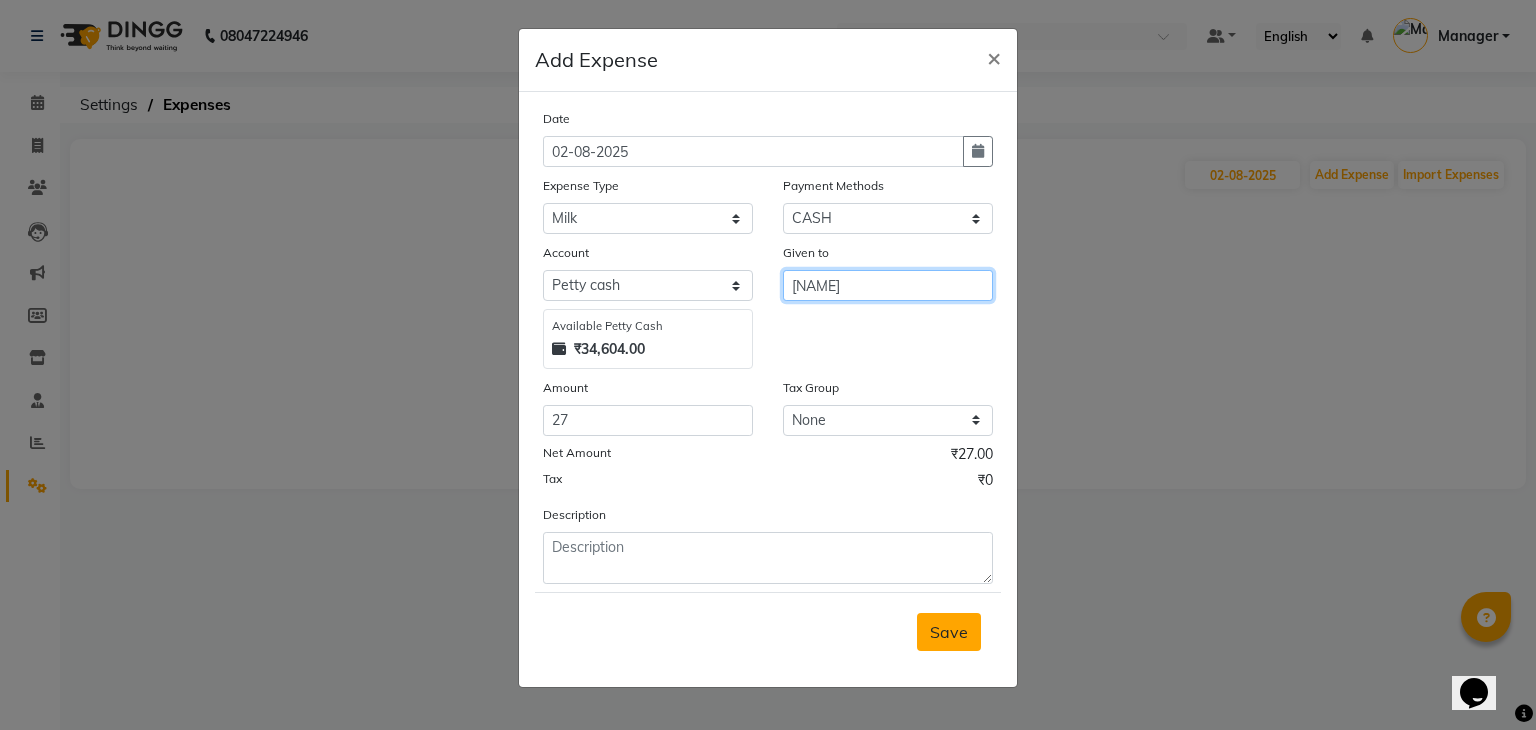type on "[NAME]" 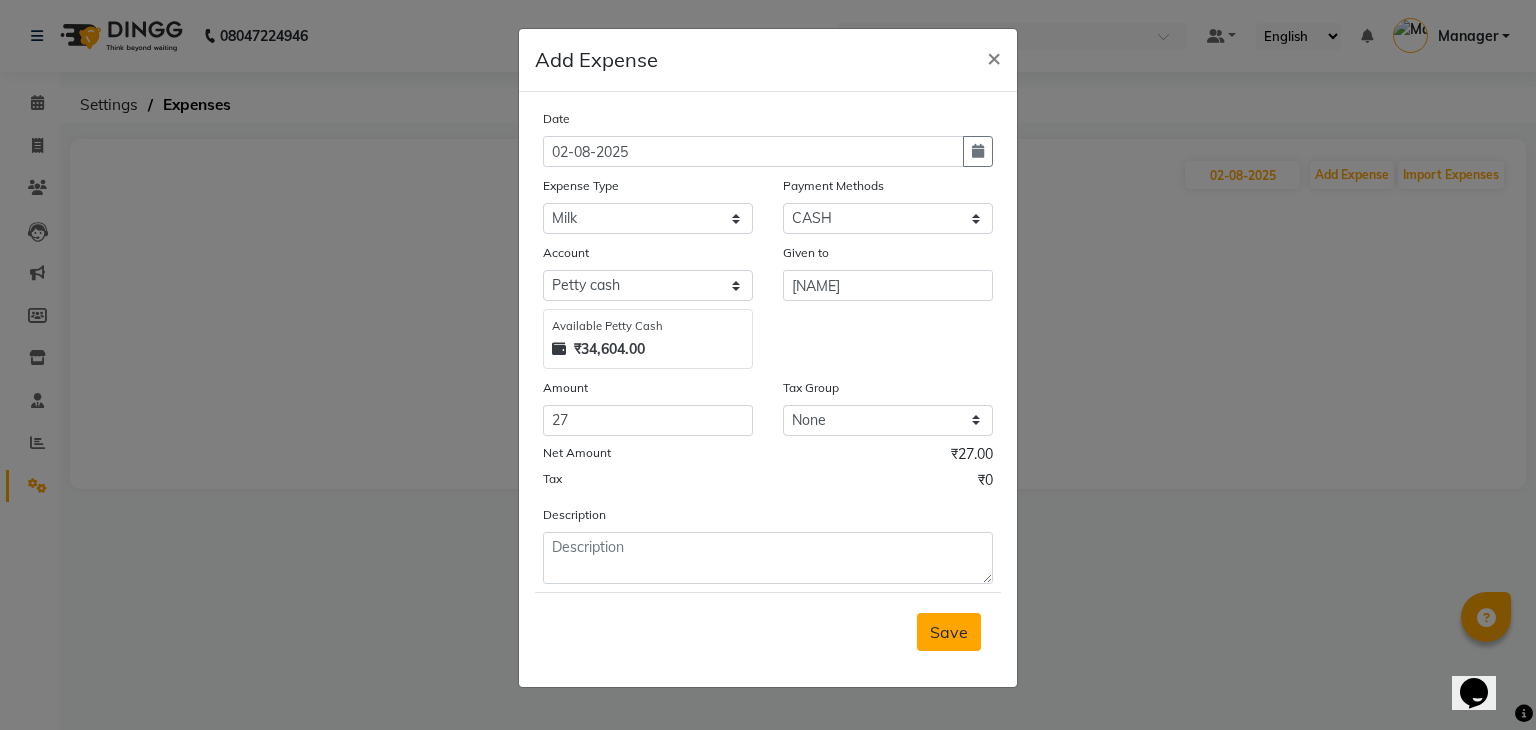 click on "Save" at bounding box center (949, 632) 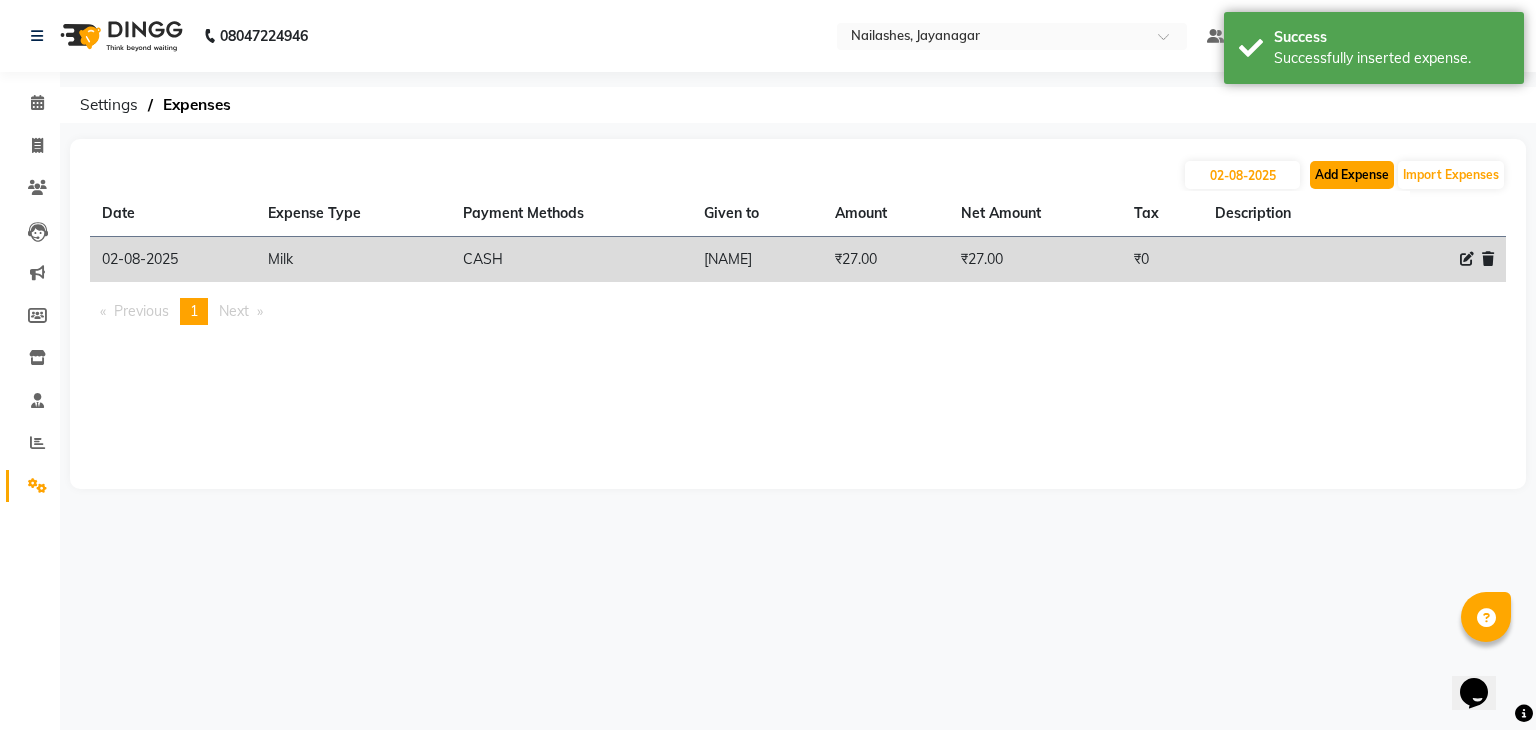 click on "Add Expense" 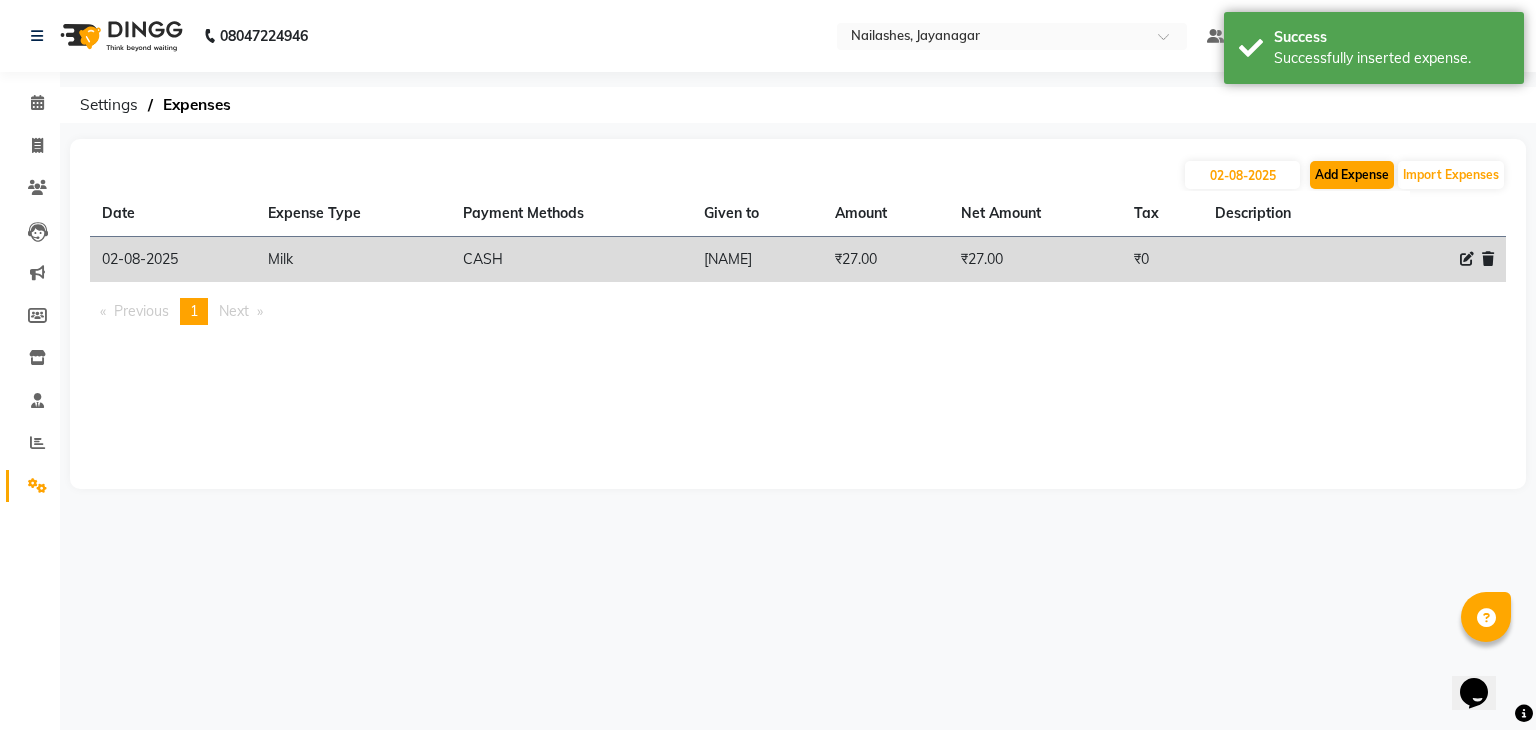 select on "1" 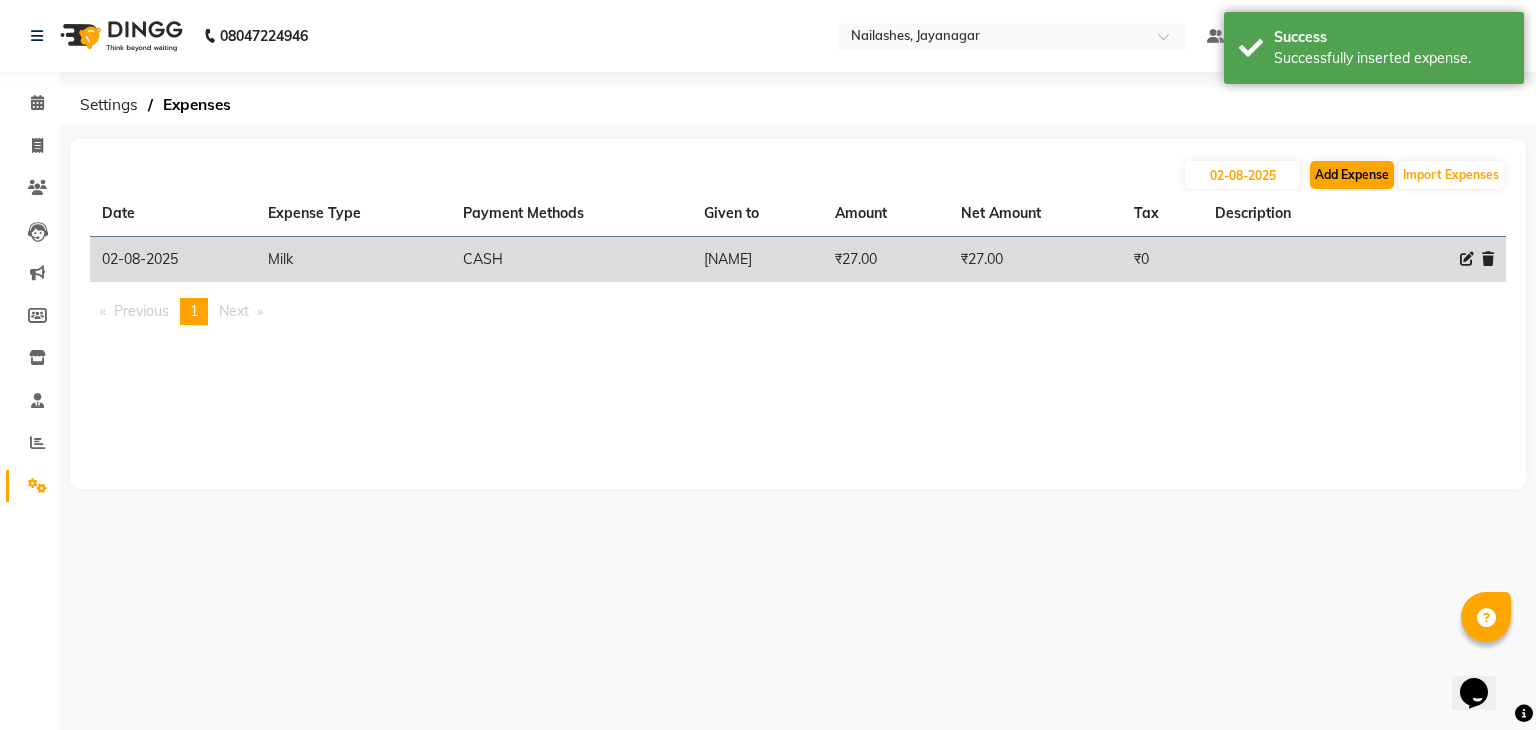select on "3315" 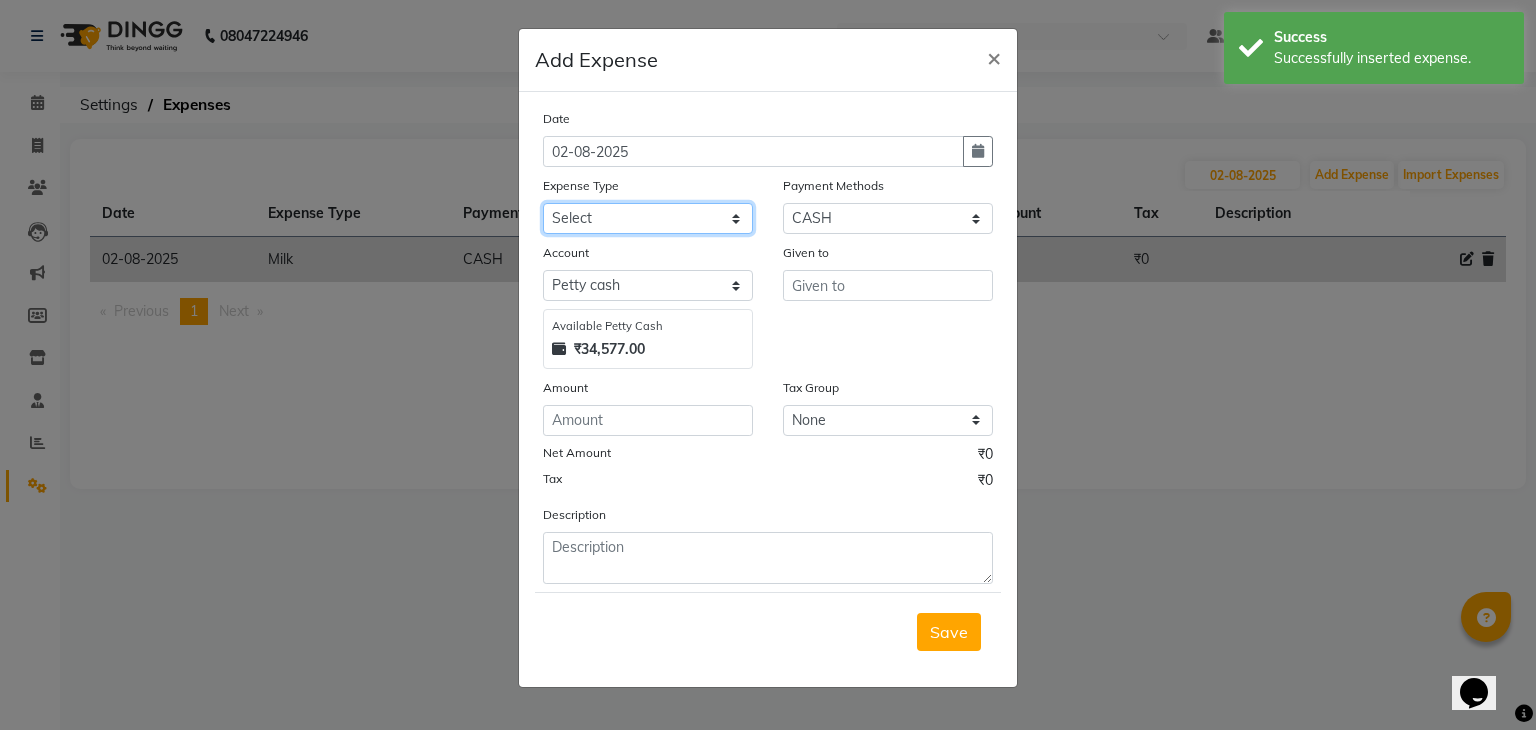 click on "Select acetone Advance Salary bank deposite BBMP Beauty products Bed charges BIRTHDAY CAKE Bonus Carpenter CASH EXPENSE VOUCHER Cash handover chocolate for store cleaning things Client Refreshment coconut water for clients COFFEE coffee cup coffee powder Commission Conveyance Cotton Courier decoration Diesel for generator Donation Drinking Water Electricity Eyelashes return Face mask floor cleaner flowers daily garbage generator diesel green tea GST handover HANDWASH House Keeping Material House keeping Salary Incentive Internet Bill juice LAUNDRY Maintainance Marketing Medical Membership Milk Milk miscelleneous Naturals salon NEWSPAPER O T Other Pantry PETROL Phone Bill Plants plumber pooja items Porter priest Product Purchase product return Product sale puja items RAPIDO Refund Rent Shop Rent Staff Accommodation Royalty Salary Staff cab charges Staff dinner Staff Flight Ticket Staff  Hiring from another Branch Staff Snacks Stationary STORE OPENING CHARGE sugar sweets TEAM DINNER TIPS Tissue Transgender" 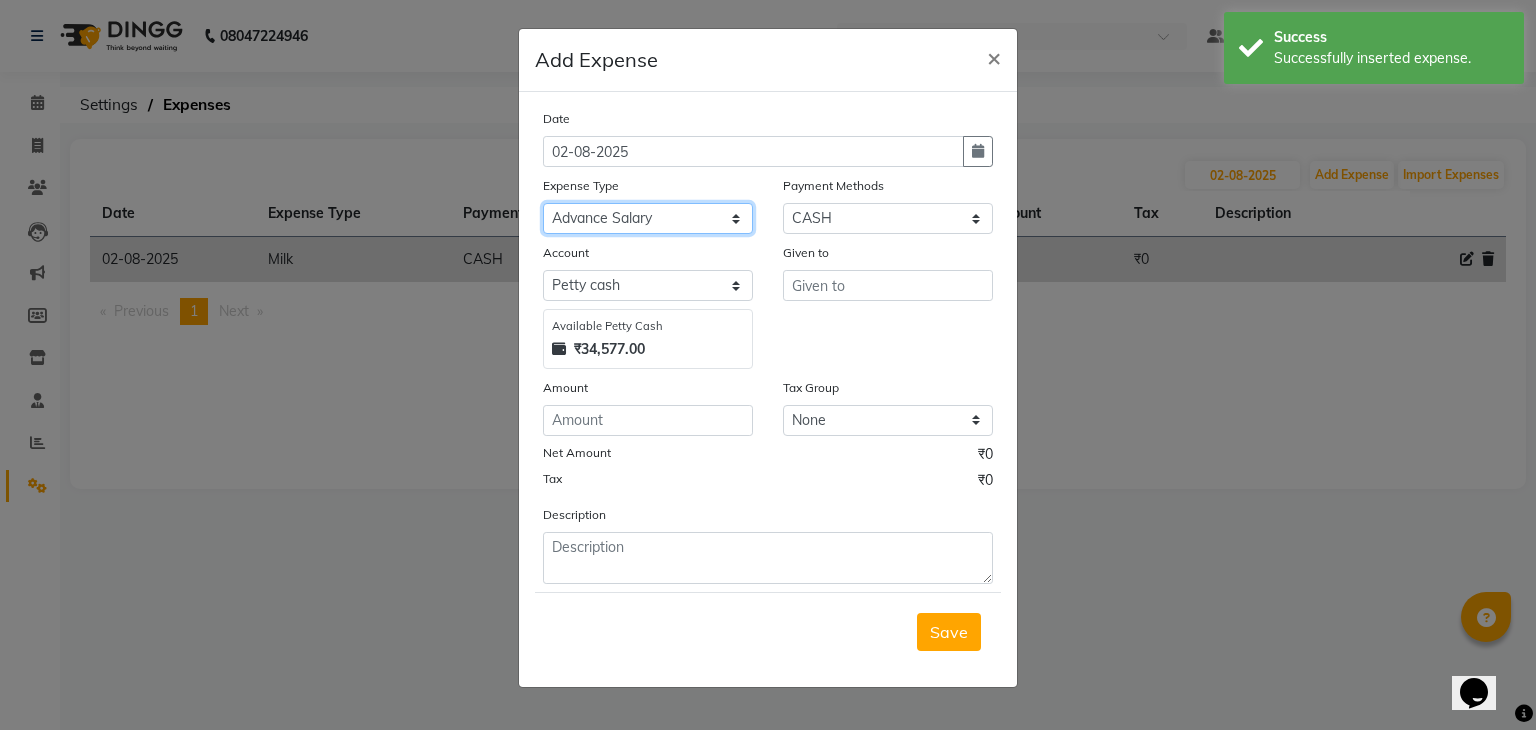 click on "Select acetone Advance Salary bank deposite BBMP Beauty products Bed charges BIRTHDAY CAKE Bonus Carpenter CASH EXPENSE VOUCHER Cash handover chocolate for store cleaning things Client Refreshment coconut water for clients COFFEE coffee cup coffee powder Commission Conveyance Cotton Courier decoration Diesel for generator Donation Drinking Water Electricity Eyelashes return Face mask floor cleaner flowers daily garbage generator diesel green tea GST handover HANDWASH House Keeping Material House keeping Salary Incentive Internet Bill juice LAUNDRY Maintainance Marketing Medical Membership Milk Milk miscelleneous Naturals salon NEWSPAPER O T Other Pantry PETROL Phone Bill Plants plumber pooja items Porter priest Product Purchase product return Product sale puja items RAPIDO Refund Rent Shop Rent Staff Accommodation Royalty Salary Staff cab charges Staff dinner Staff Flight Ticket Staff  Hiring from another Branch Staff Snacks Stationary STORE OPENING CHARGE sugar sweets TEAM DINNER TIPS Tissue Transgender" 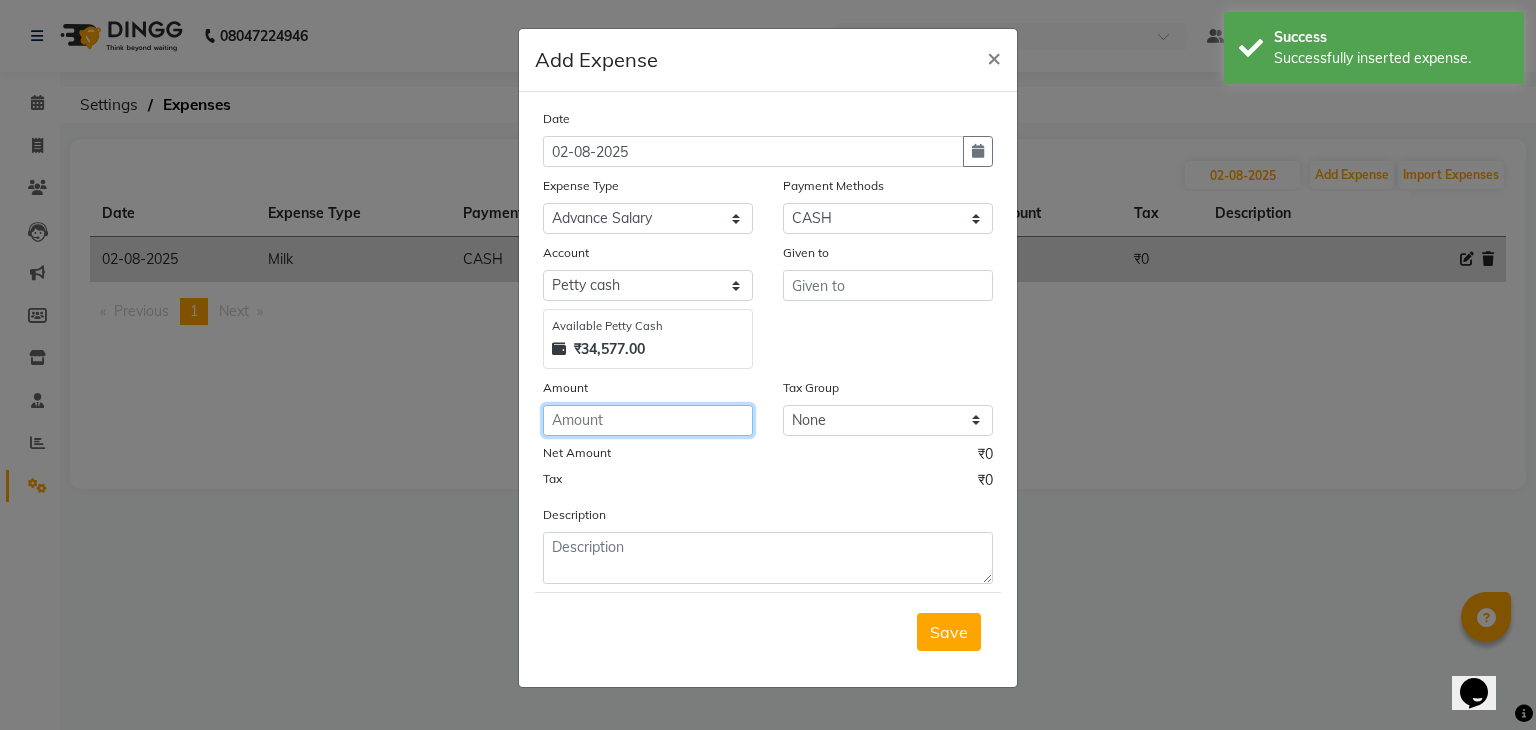 click 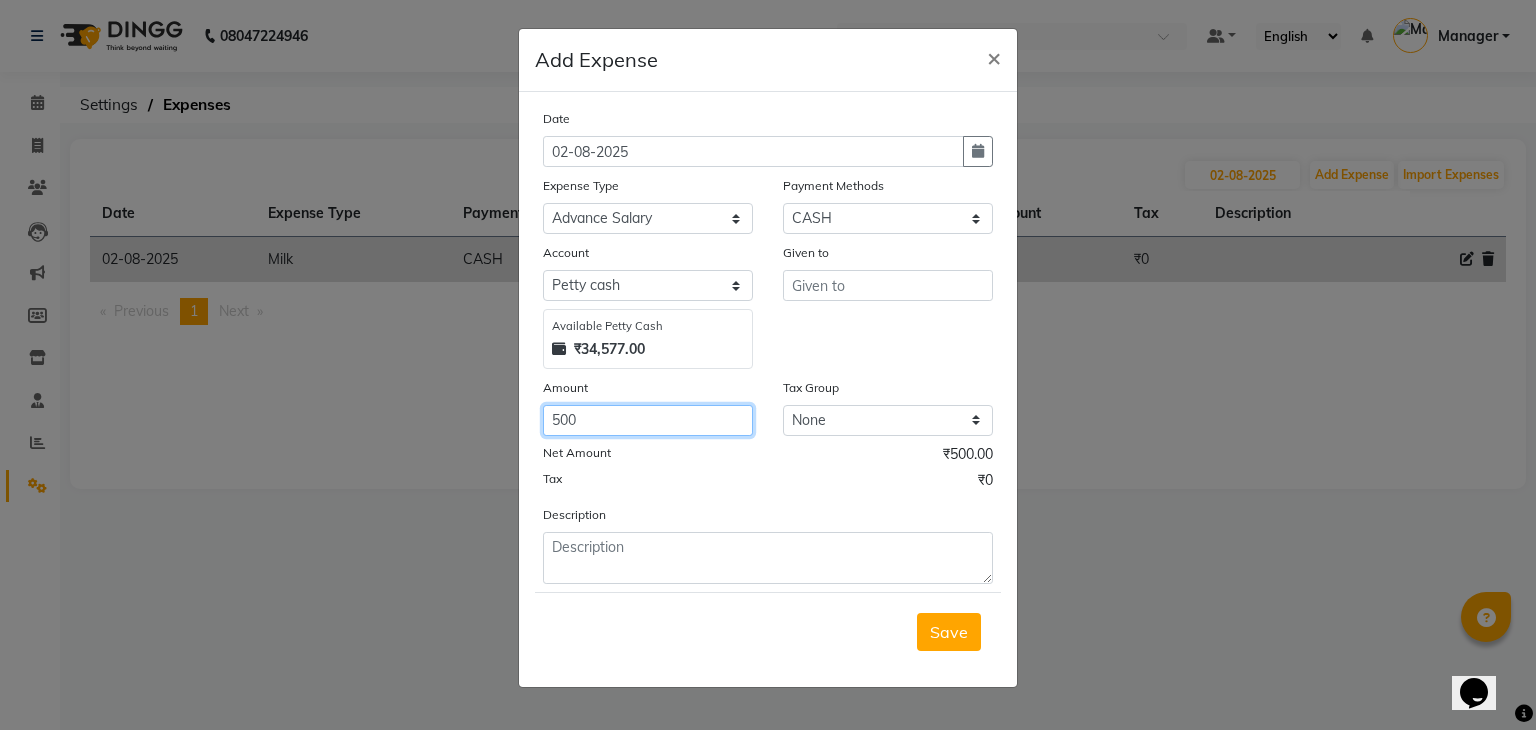 type on "500" 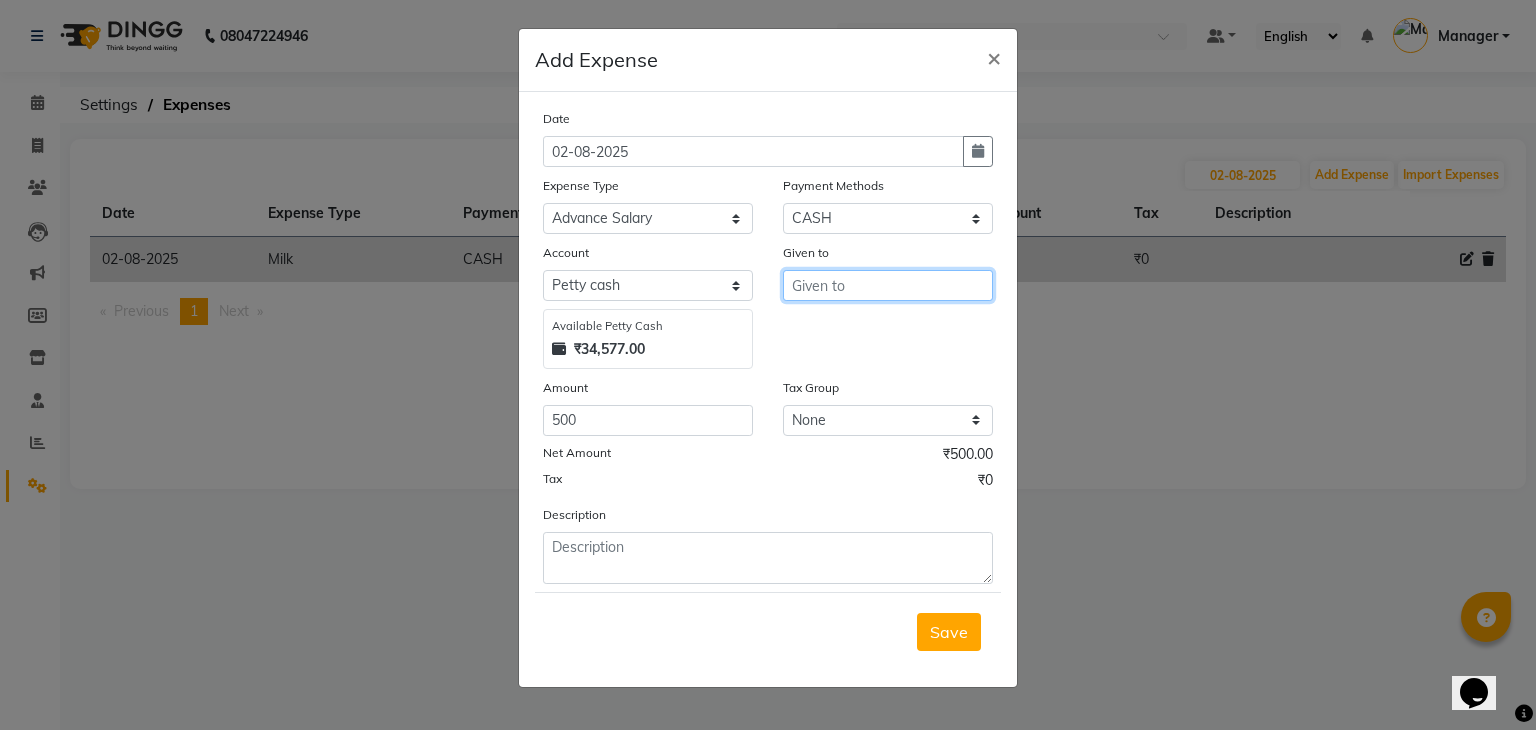 click at bounding box center (888, 285) 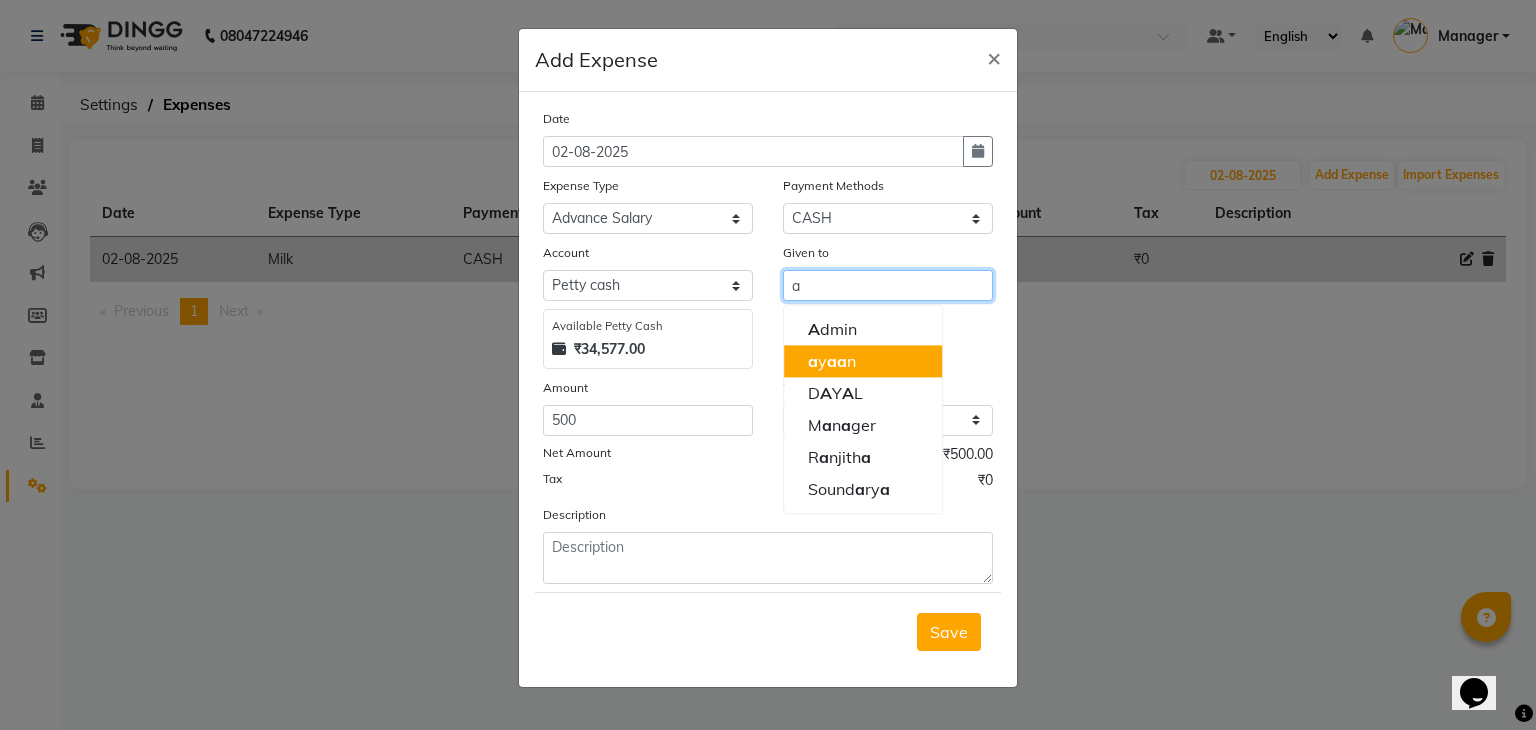 click on "[NAME]" at bounding box center (832, 361) 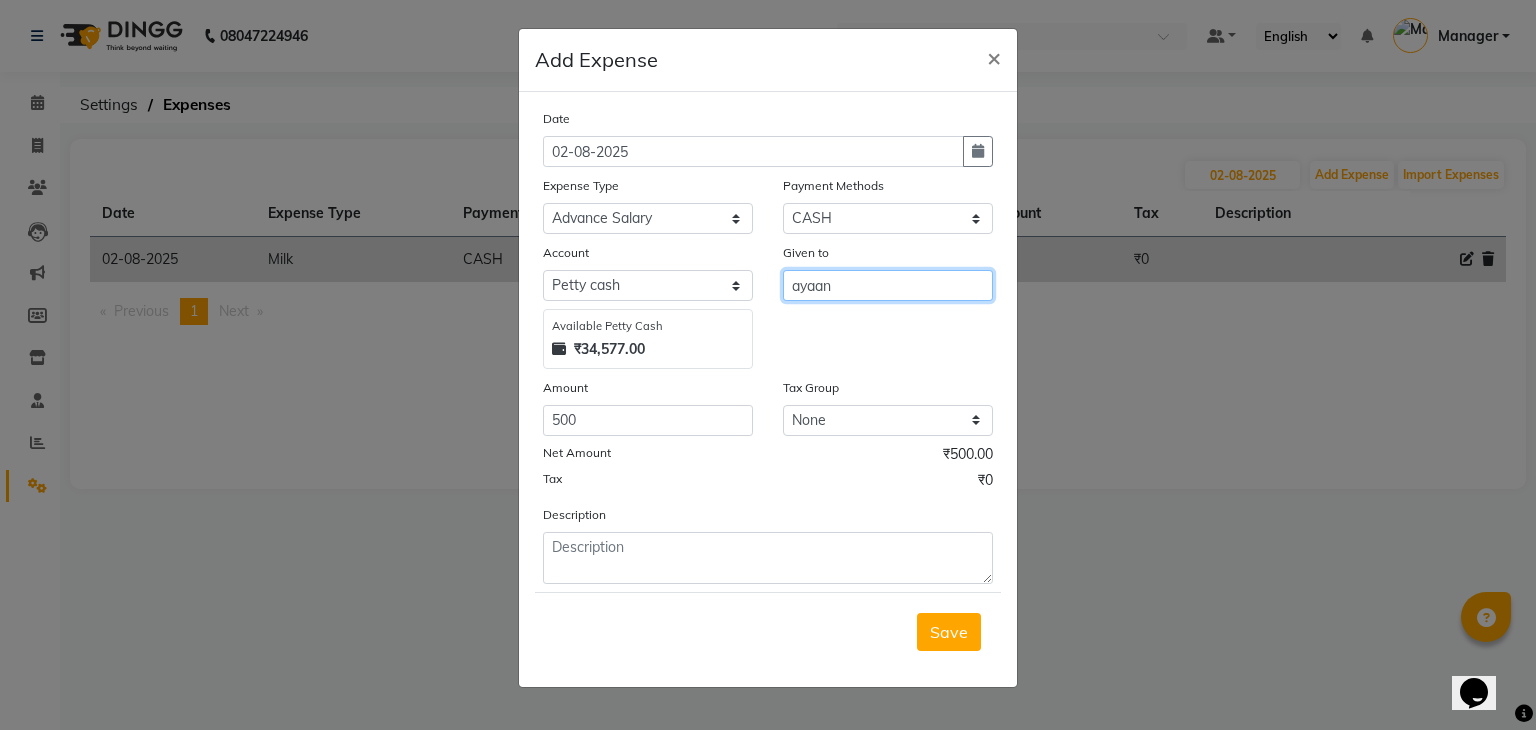 click on "ayaan" at bounding box center [888, 285] 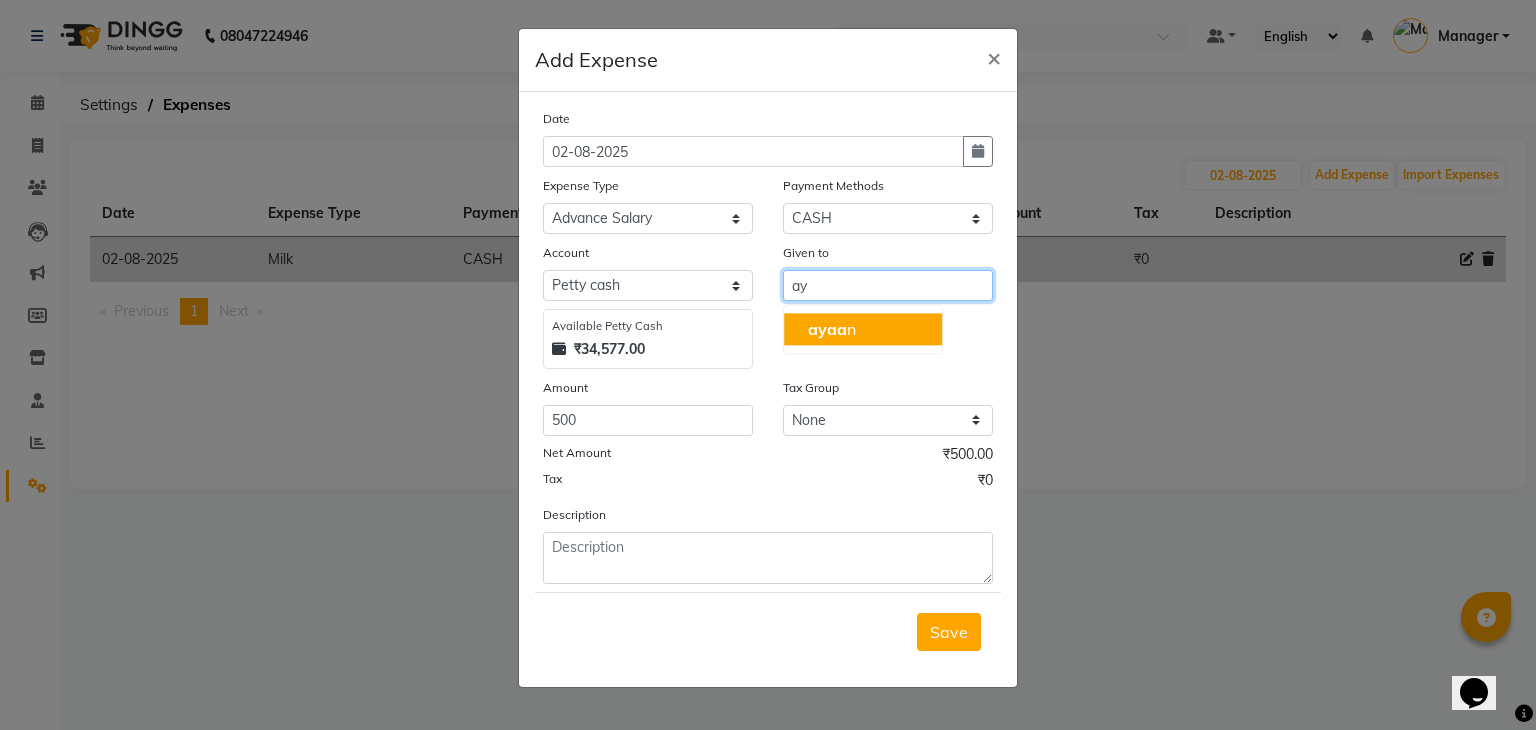 type on "a" 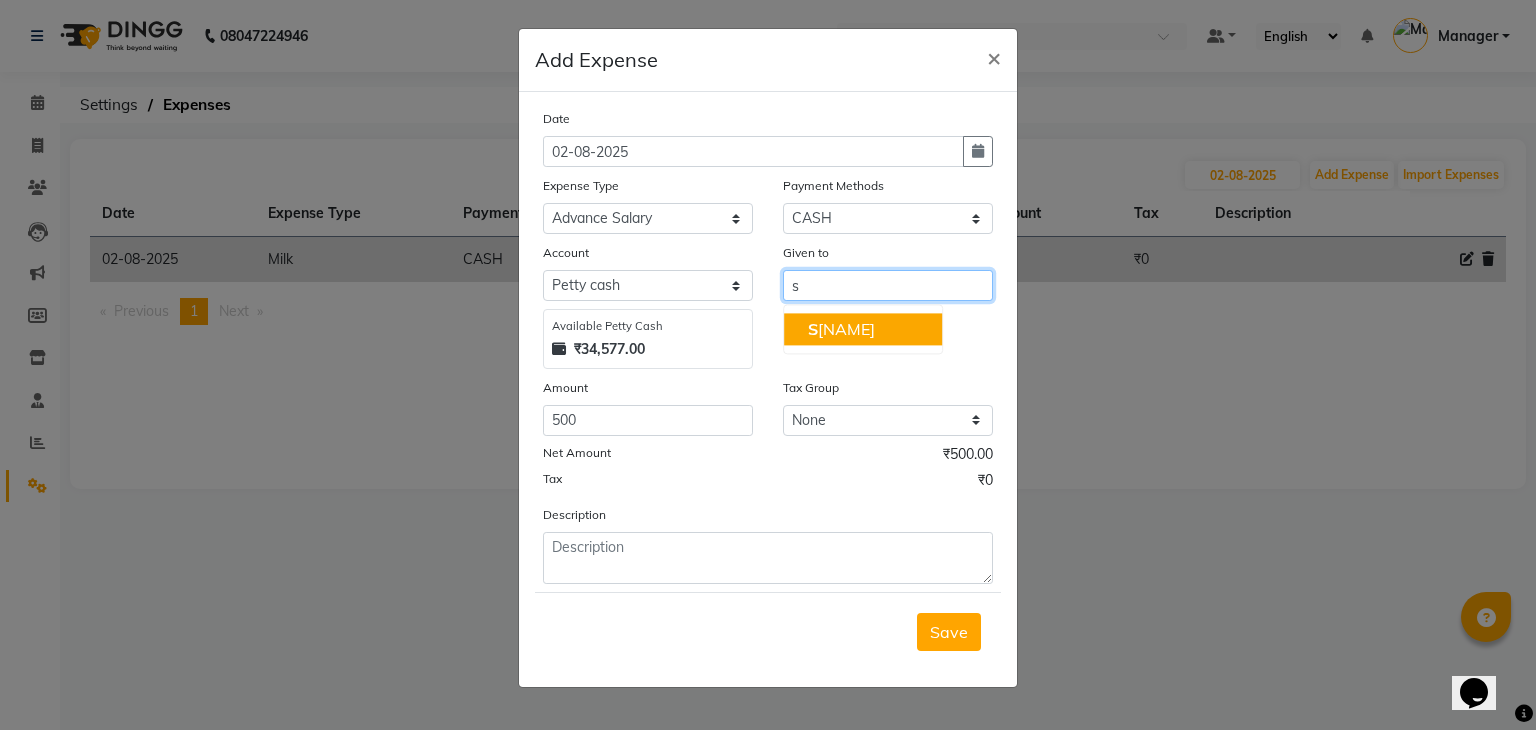 click on "s" at bounding box center (888, 285) 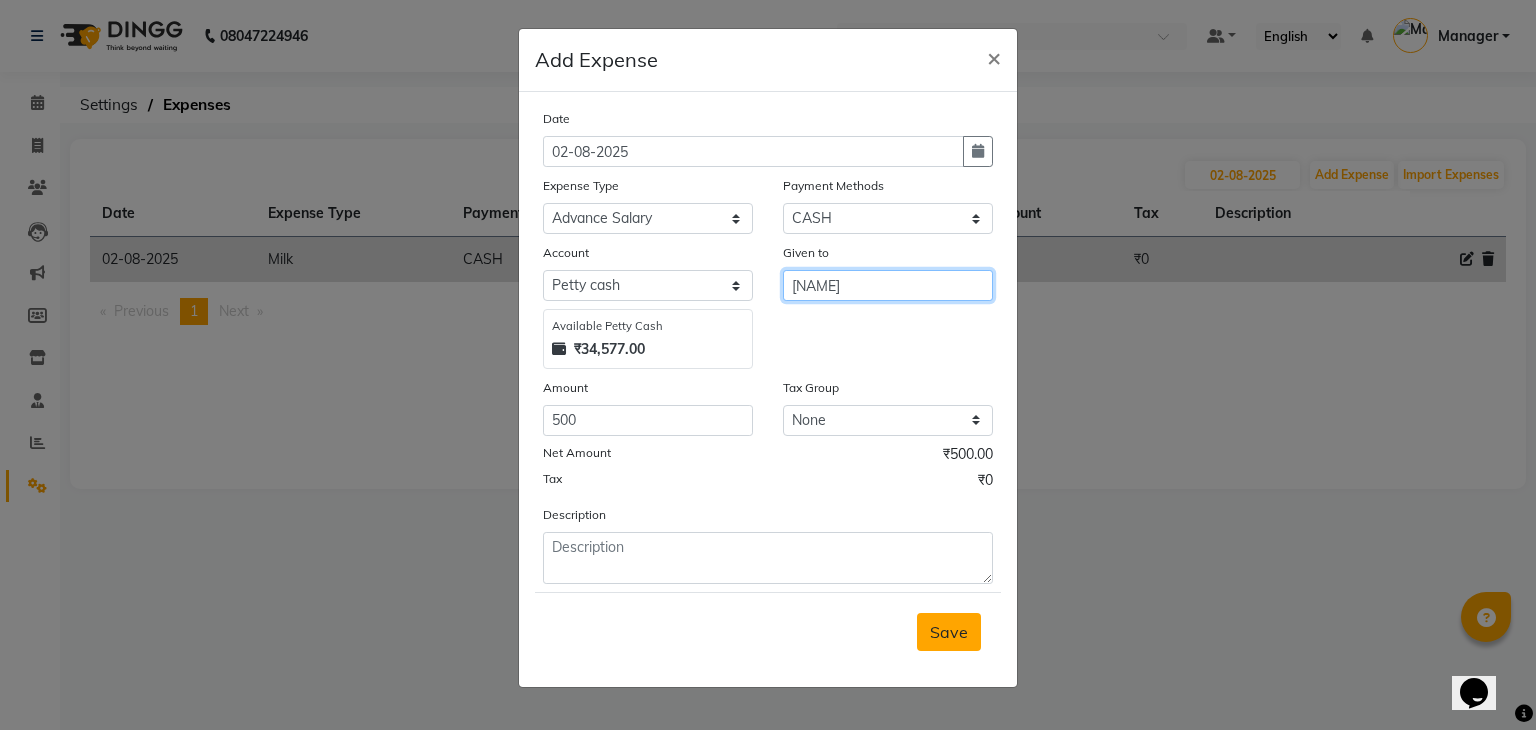 type on "[NAME]" 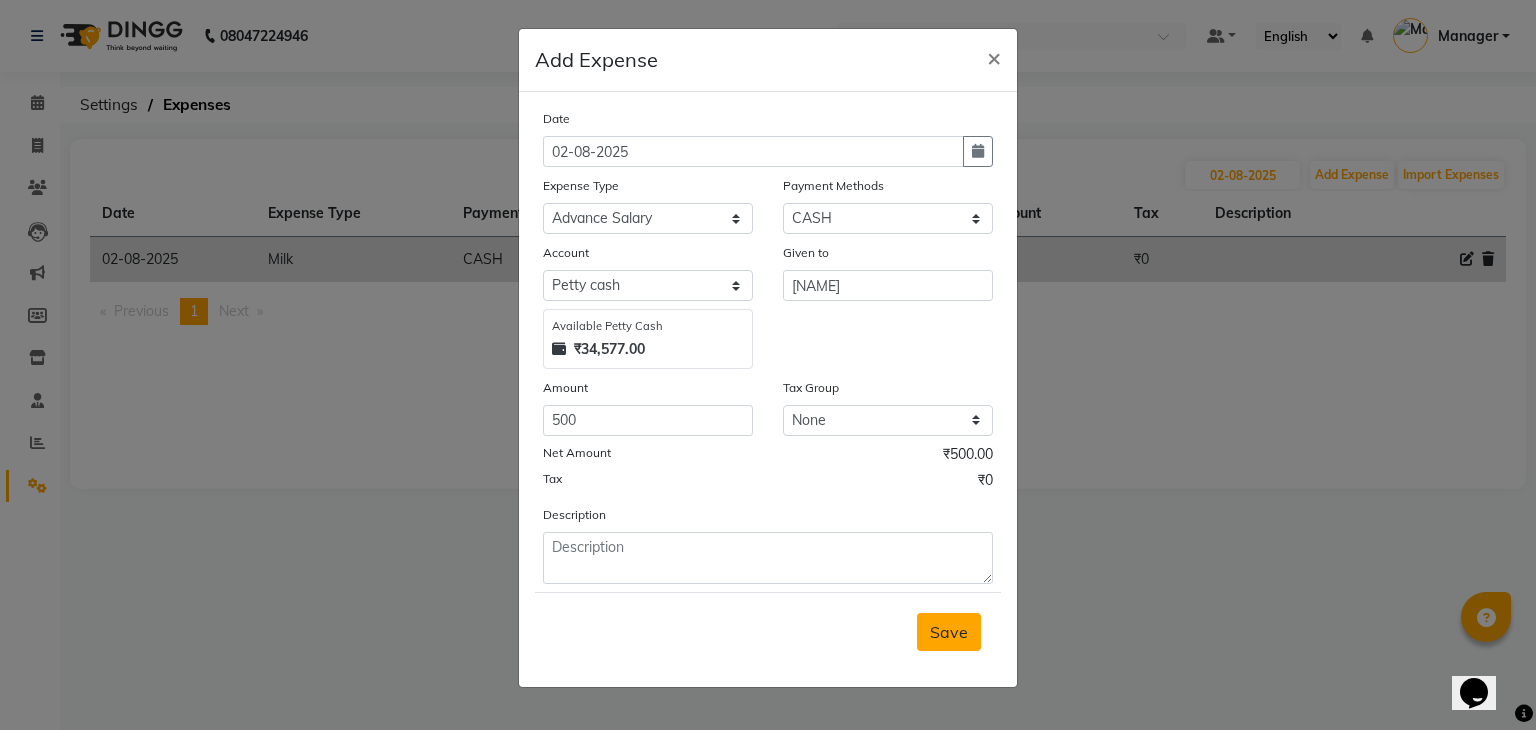 click on "Save" at bounding box center [949, 632] 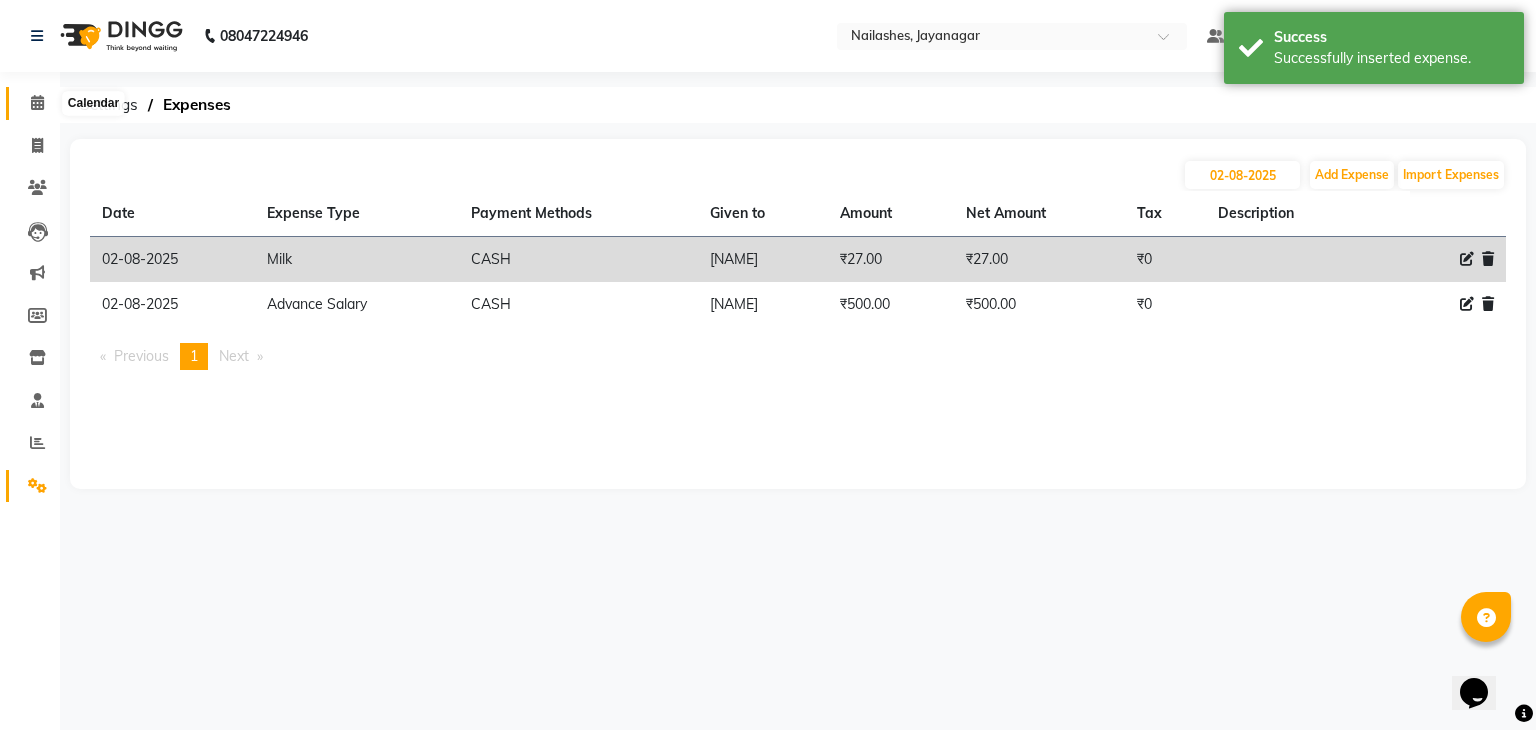 click 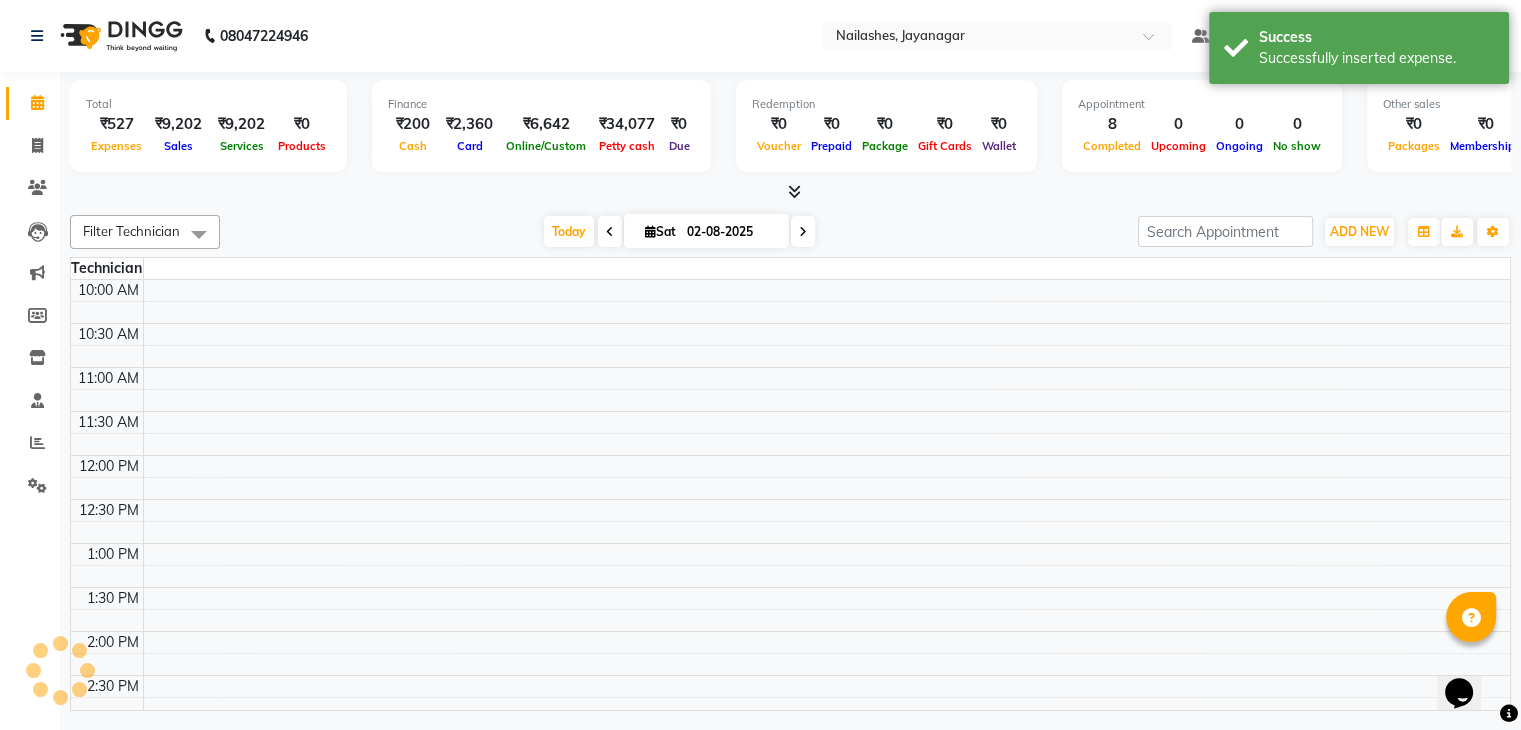 scroll, scrollTop: 705, scrollLeft: 0, axis: vertical 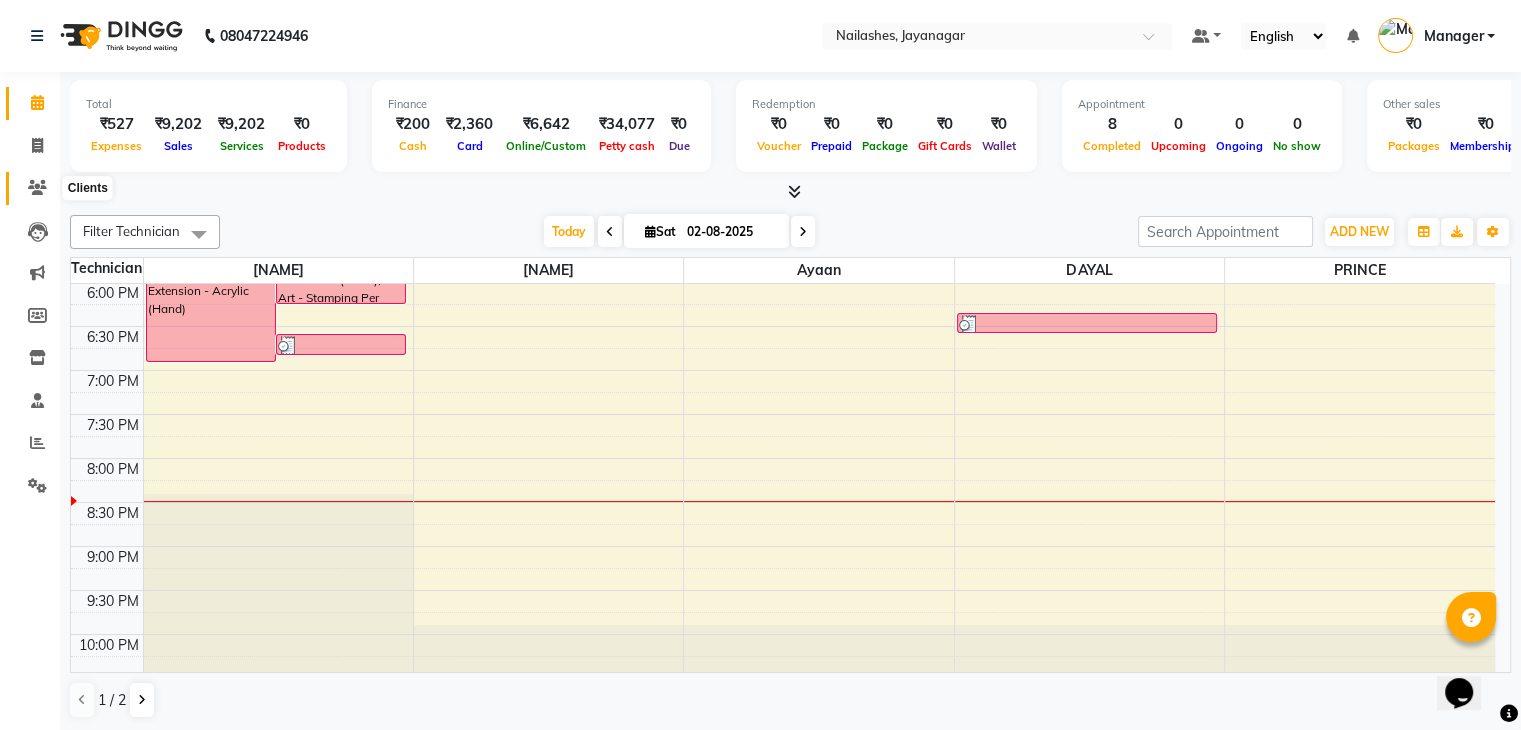click 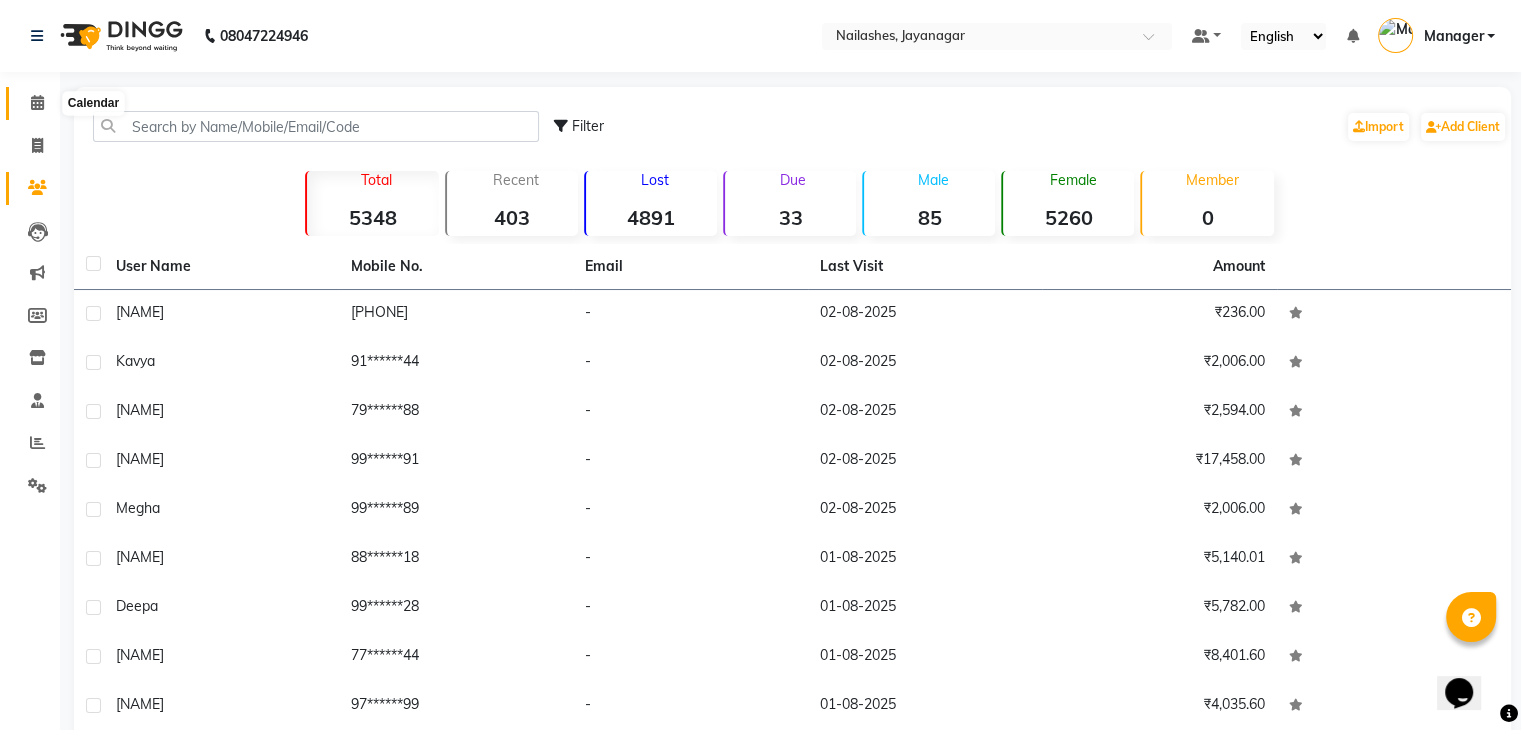 click 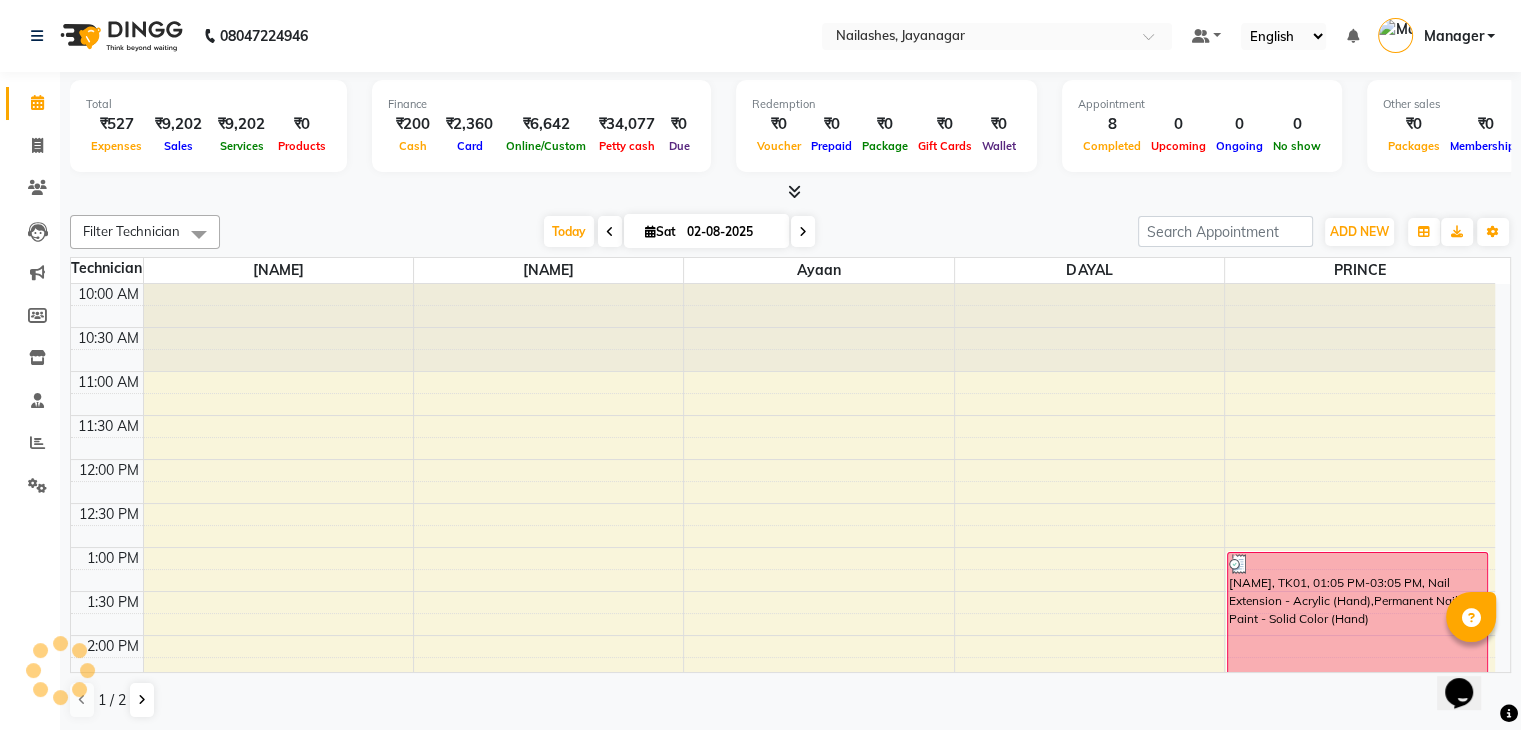 scroll, scrollTop: 0, scrollLeft: 0, axis: both 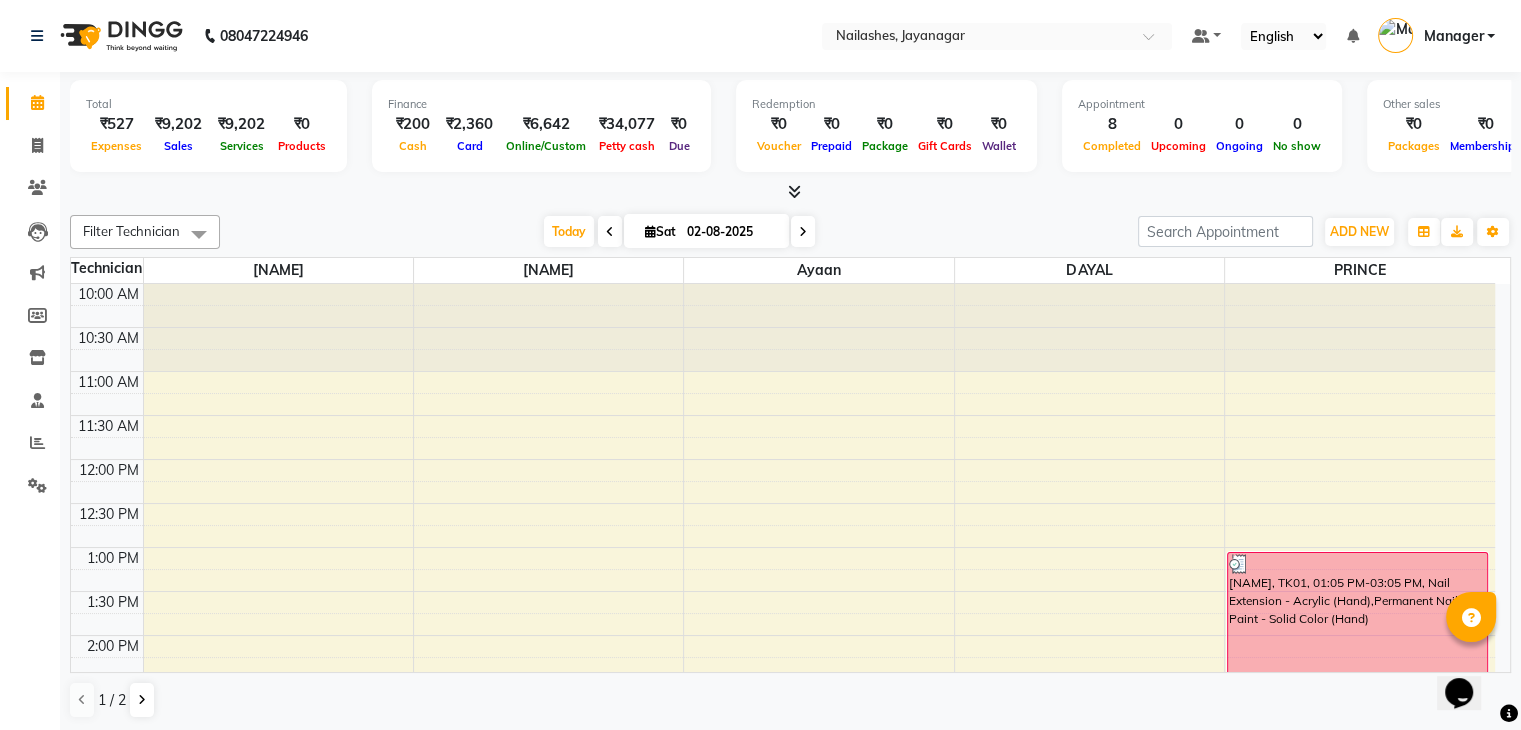 click at bounding box center [794, 191] 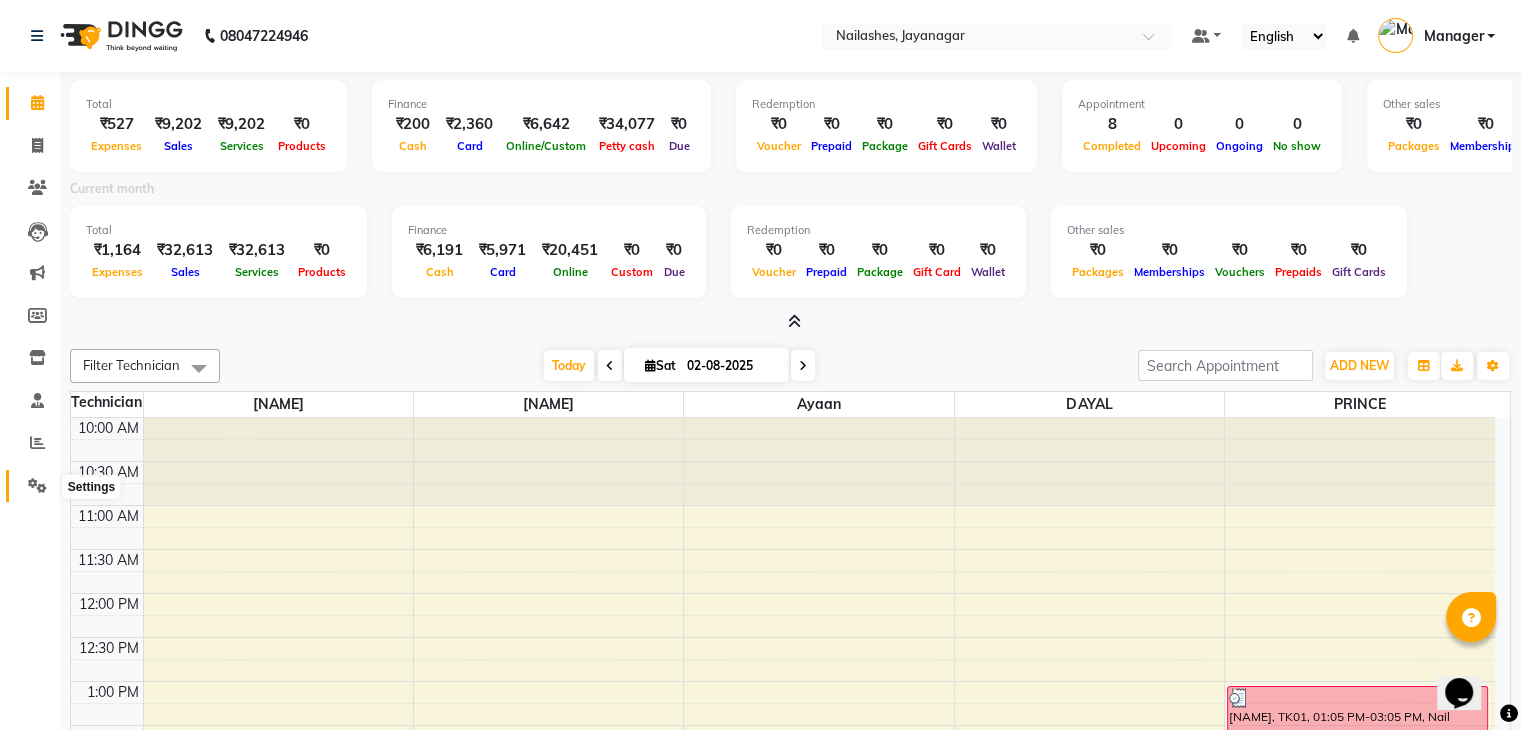 click 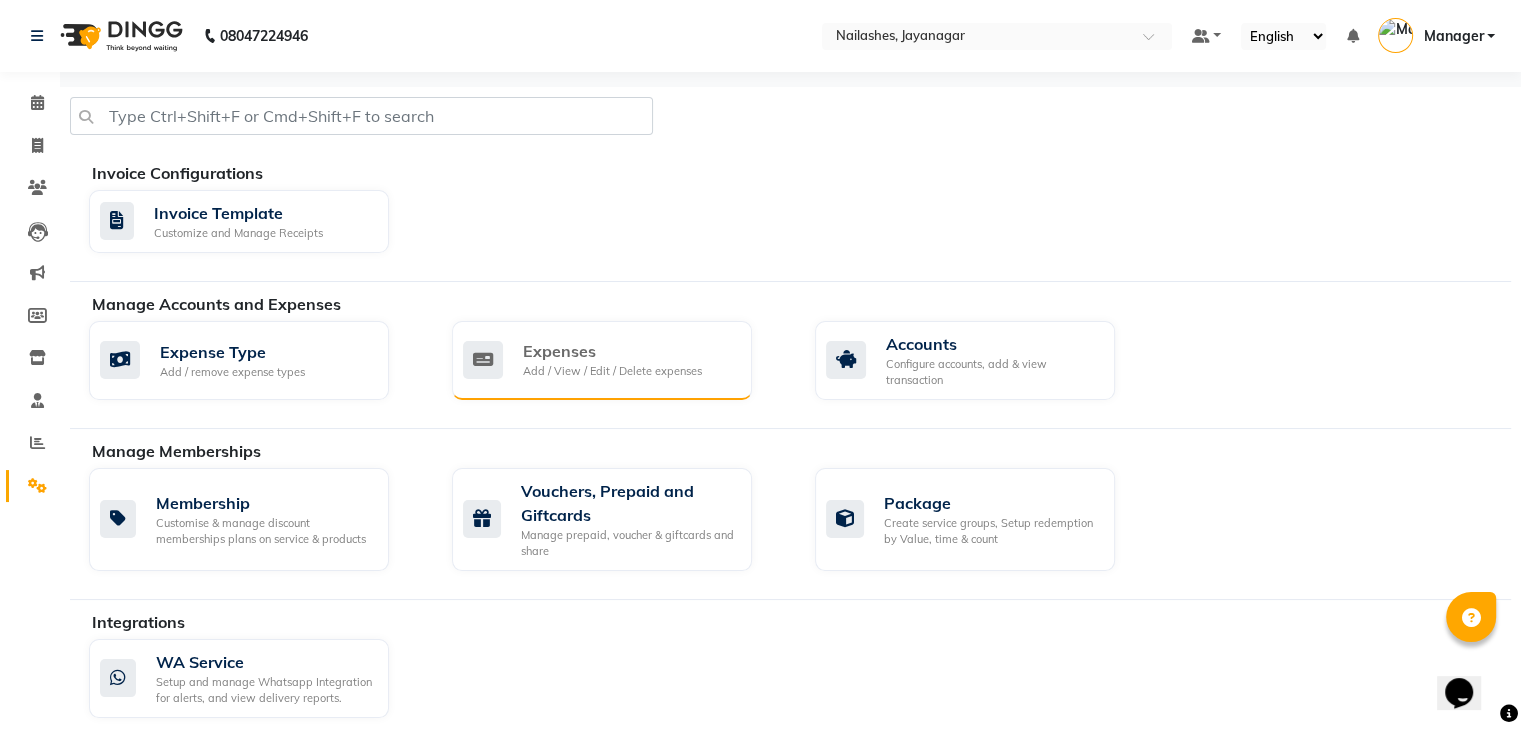 click on "Add / View / Edit / Delete expenses" 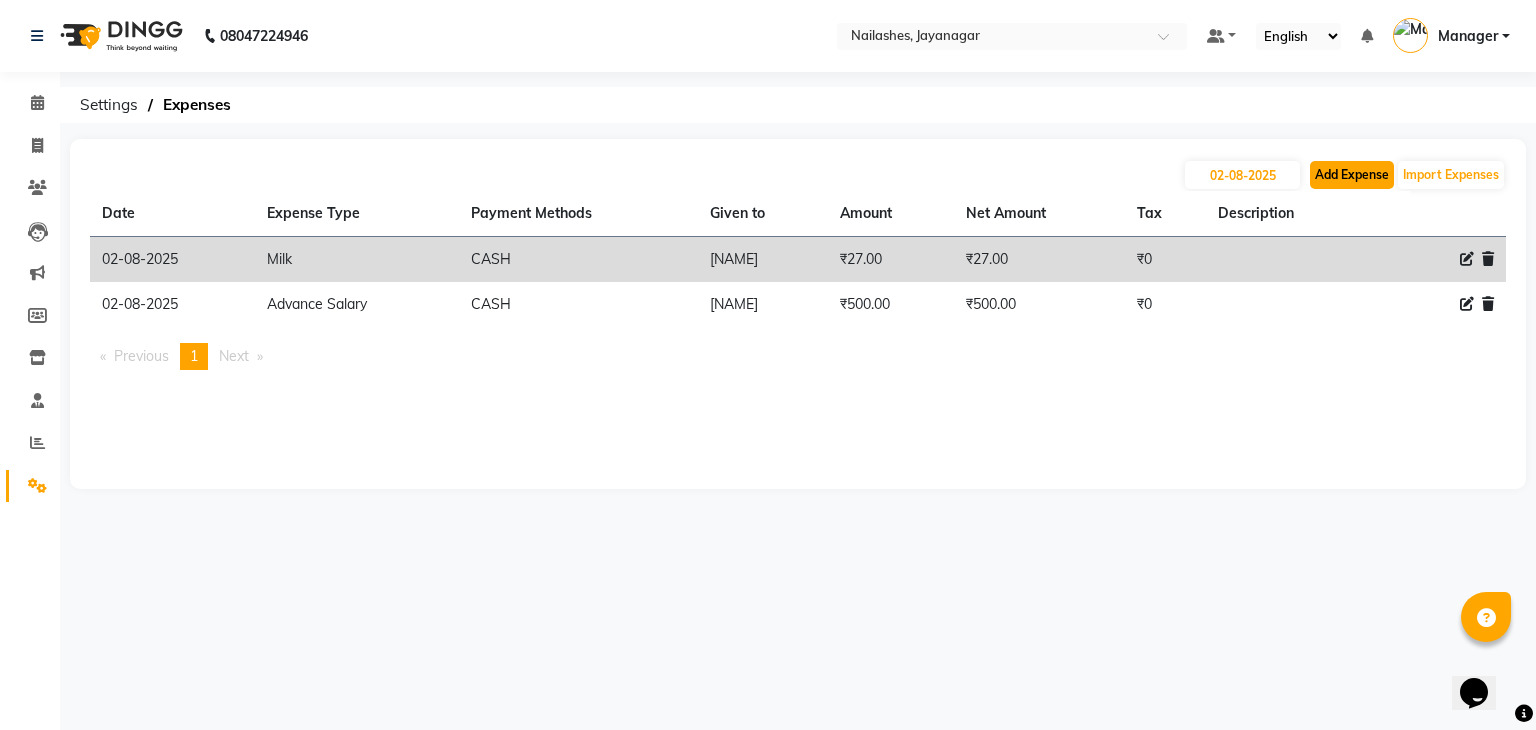 click on "Add Expense" 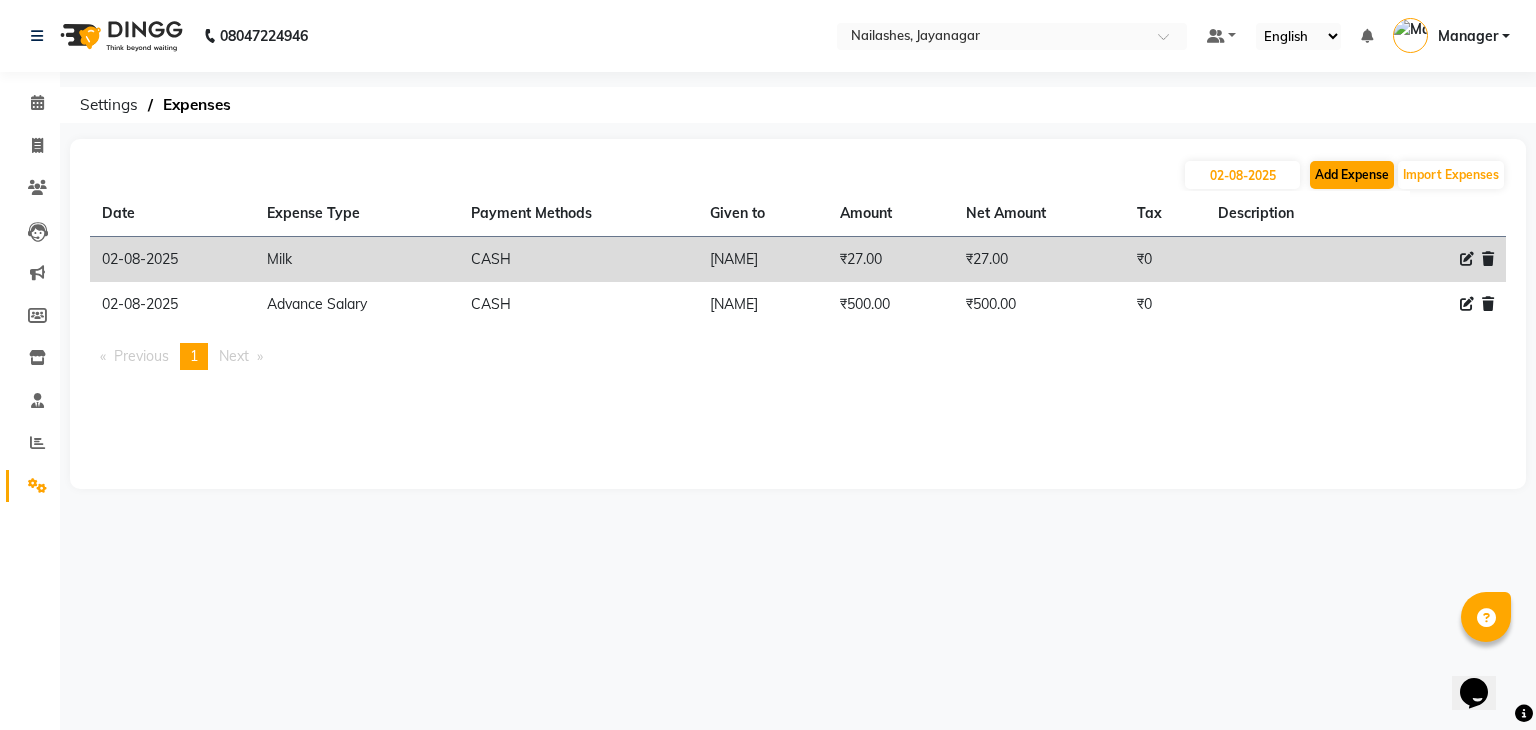 select on "1" 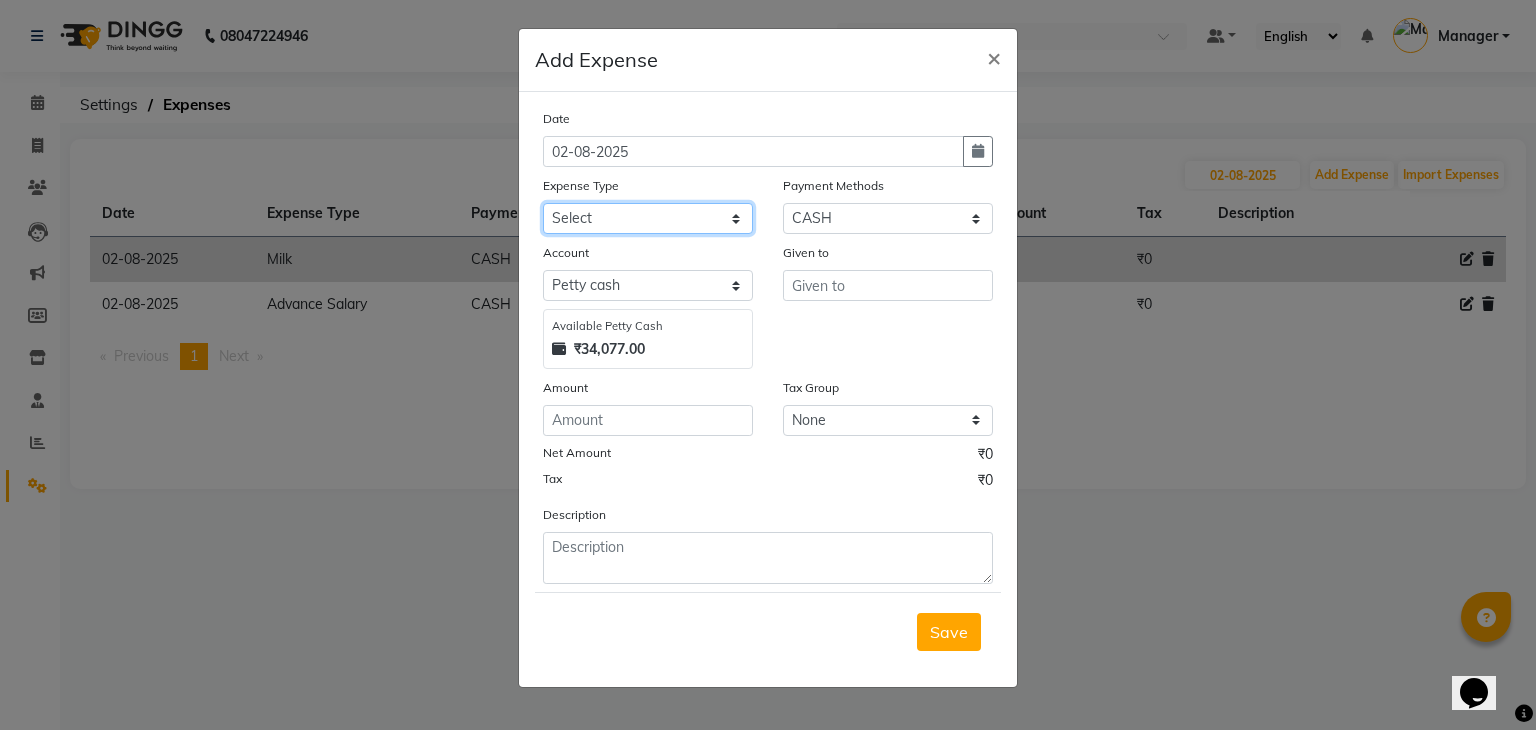 click on "Select acetone Advance Salary bank deposite BBMP Beauty products Bed charges BIRTHDAY CAKE Bonus Carpenter CASH EXPENSE VOUCHER Cash handover chocolate for store cleaning things Client Refreshment coconut water for clients COFFEE coffee cup coffee powder Commission Conveyance Cotton Courier decoration Diesel for generator Donation Drinking Water Electricity Eyelashes return Face mask floor cleaner flowers daily garbage generator diesel green tea GST handover HANDWASH House Keeping Material House keeping Salary Incentive Internet Bill juice LAUNDRY Maintainance Marketing Medical Membership Milk Milk miscelleneous Naturals salon NEWSPAPER O T Other Pantry PETROL Phone Bill Plants plumber pooja items Porter priest Product Purchase product return Product sale puja items RAPIDO Refund Rent Shop Rent Staff Accommodation Royalty Salary Staff cab charges Staff dinner Staff Flight Ticket Staff  Hiring from another Branch Staff Snacks Stationary STORE OPENING CHARGE sugar sweets TEAM DINNER TIPS Tissue Transgender" 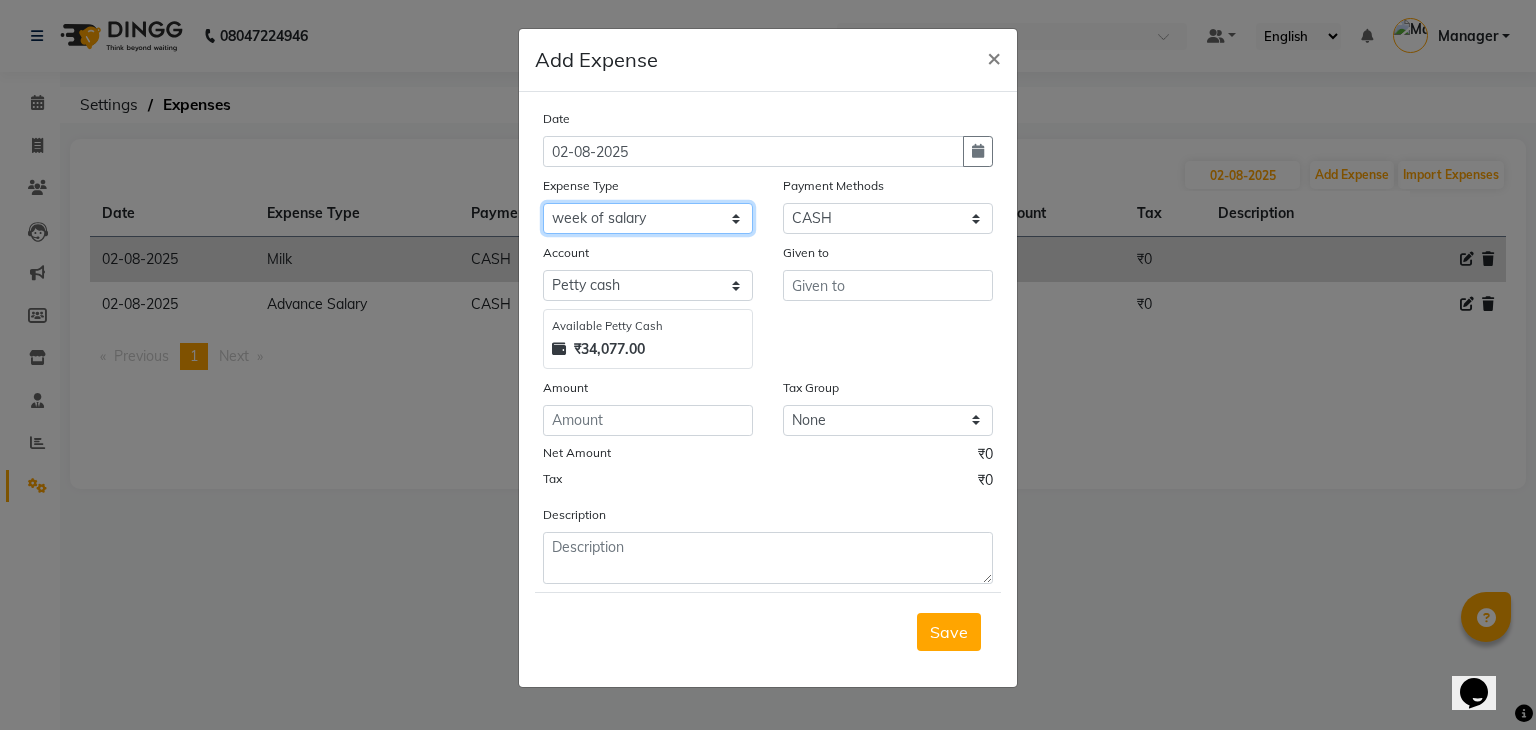 click on "Select acetone Advance Salary bank deposite BBMP Beauty products Bed charges BIRTHDAY CAKE Bonus Carpenter CASH EXPENSE VOUCHER Cash handover chocolate for store cleaning things Client Refreshment coconut water for clients COFFEE coffee cup coffee powder Commission Conveyance Cotton Courier decoration Diesel for generator Donation Drinking Water Electricity Eyelashes return Face mask floor cleaner flowers daily garbage generator diesel green tea GST handover HANDWASH House Keeping Material House keeping Salary Incentive Internet Bill juice LAUNDRY Maintainance Marketing Medical Membership Milk Milk miscelleneous Naturals salon NEWSPAPER O T Other Pantry PETROL Phone Bill Plants plumber pooja items Porter priest Product Purchase product return Product sale puja items RAPIDO Refund Rent Shop Rent Staff Accommodation Royalty Salary Staff cab charges Staff dinner Staff Flight Ticket Staff  Hiring from another Branch Staff Snacks Stationary STORE OPENING CHARGE sugar sweets TEAM DINNER TIPS Tissue Transgender" 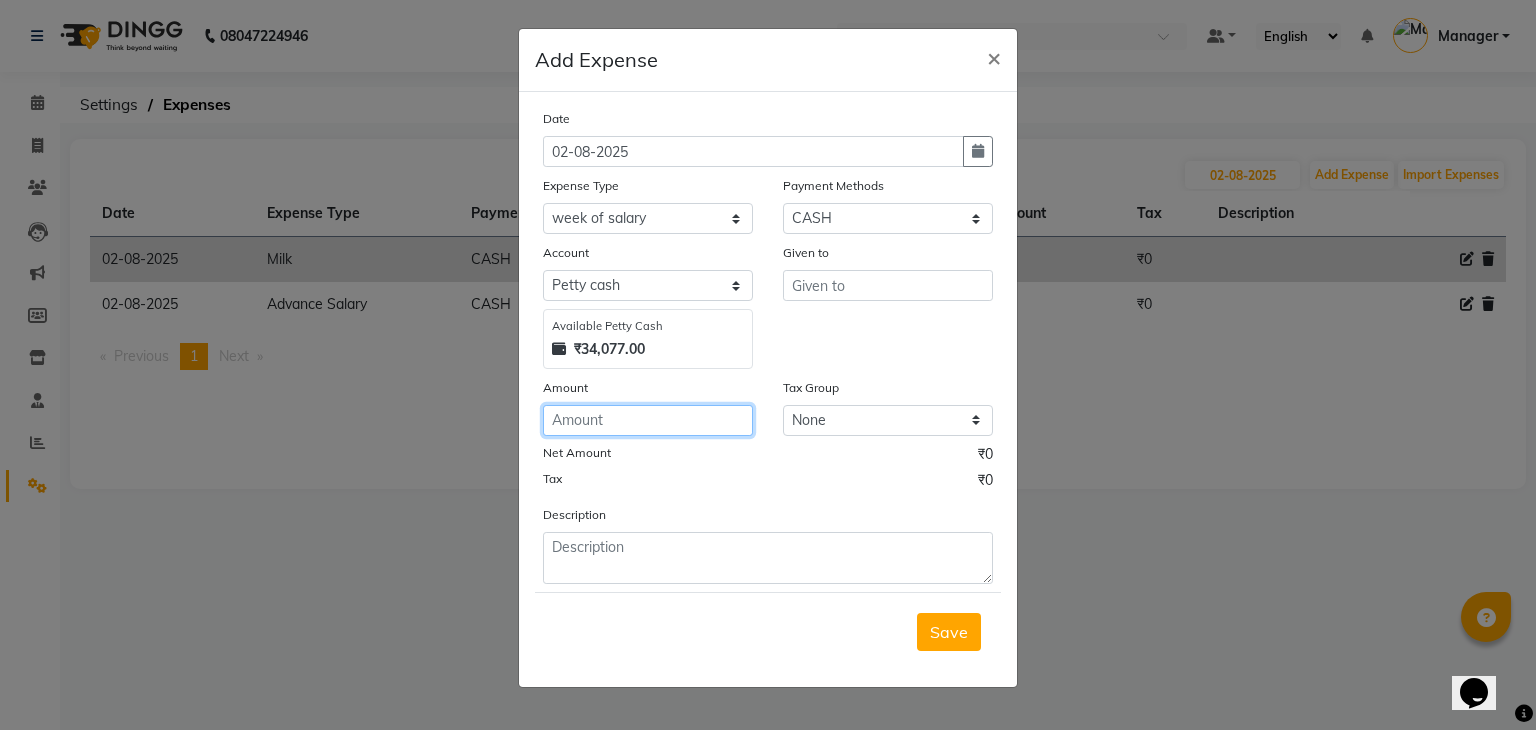 click 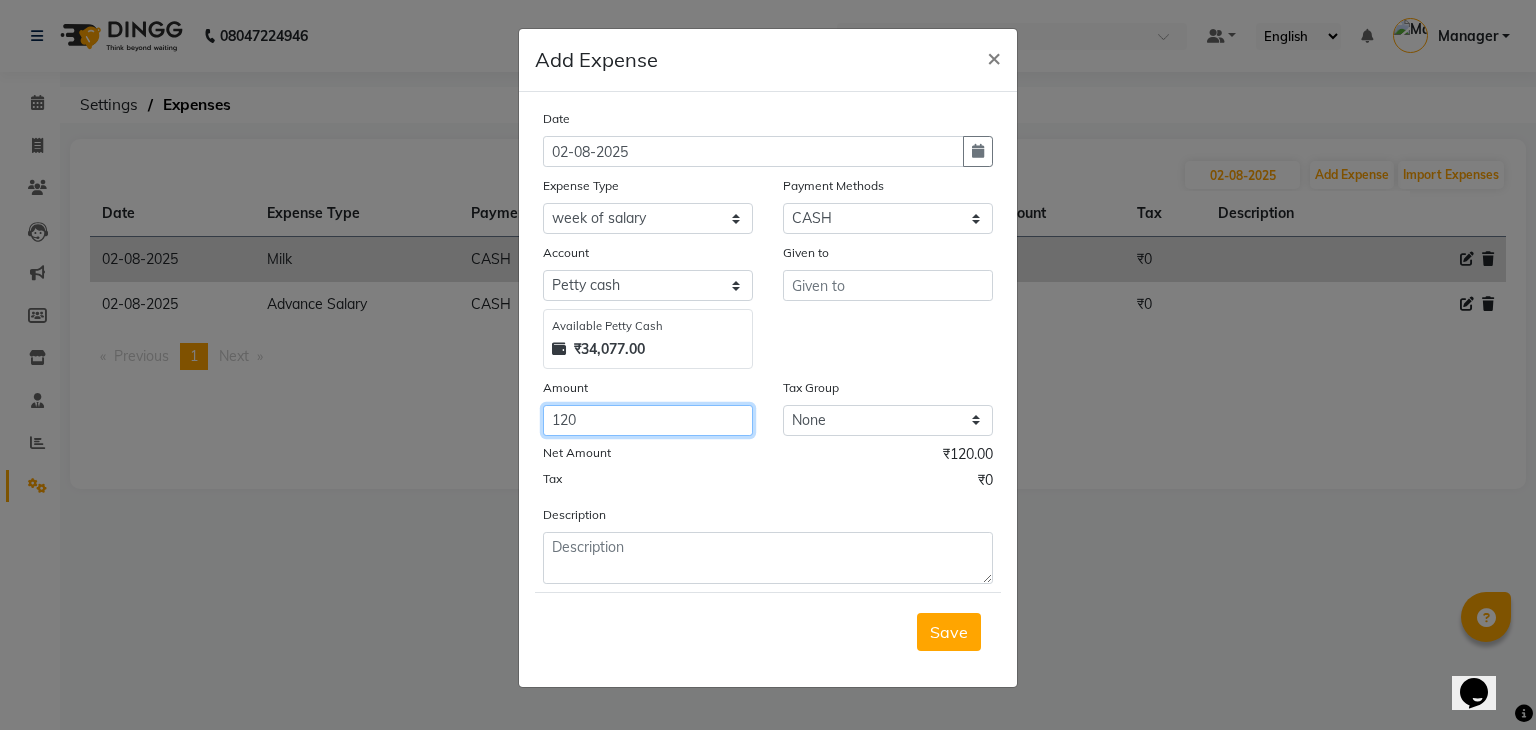 type on "120" 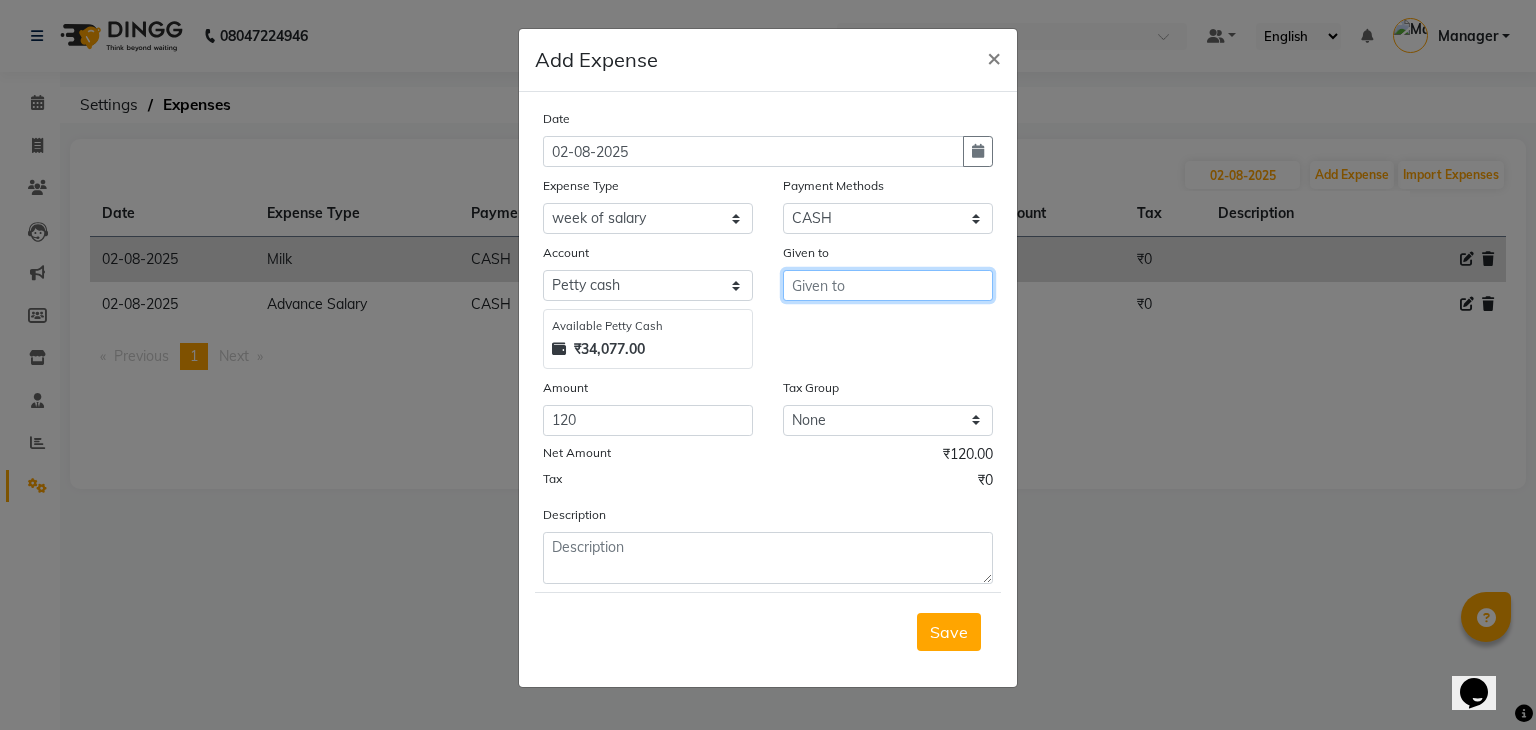 click at bounding box center [888, 285] 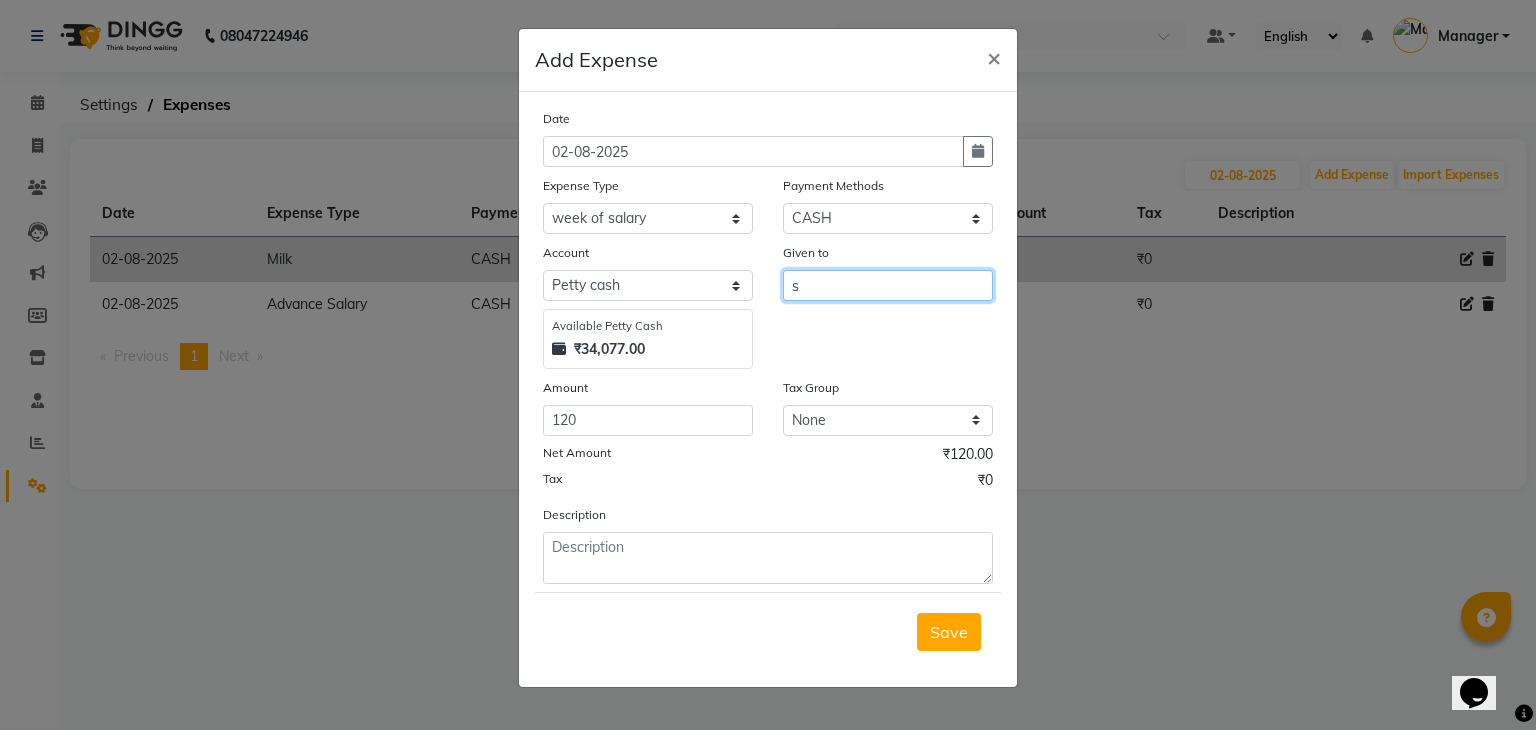 click on "s" at bounding box center (888, 285) 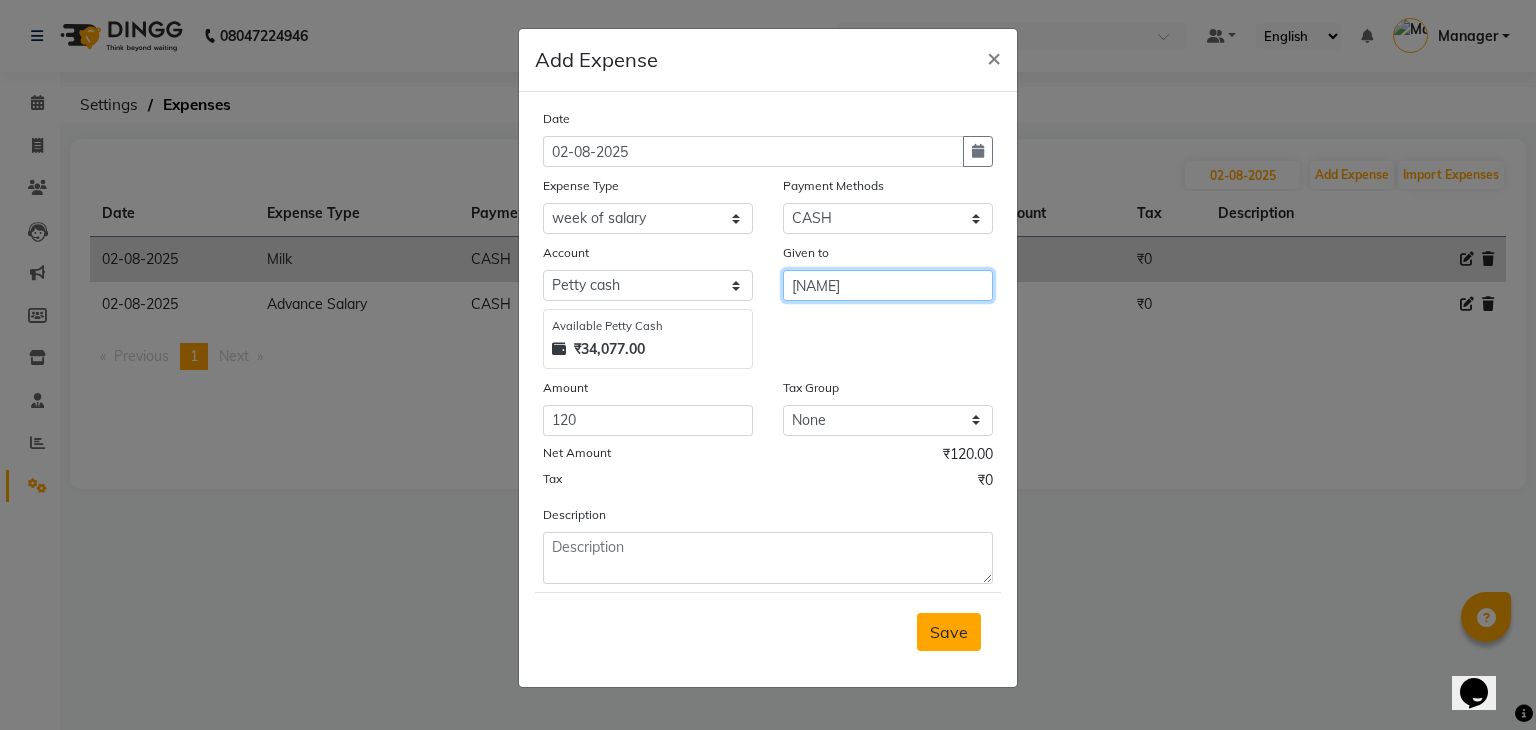 type on "[NAME]" 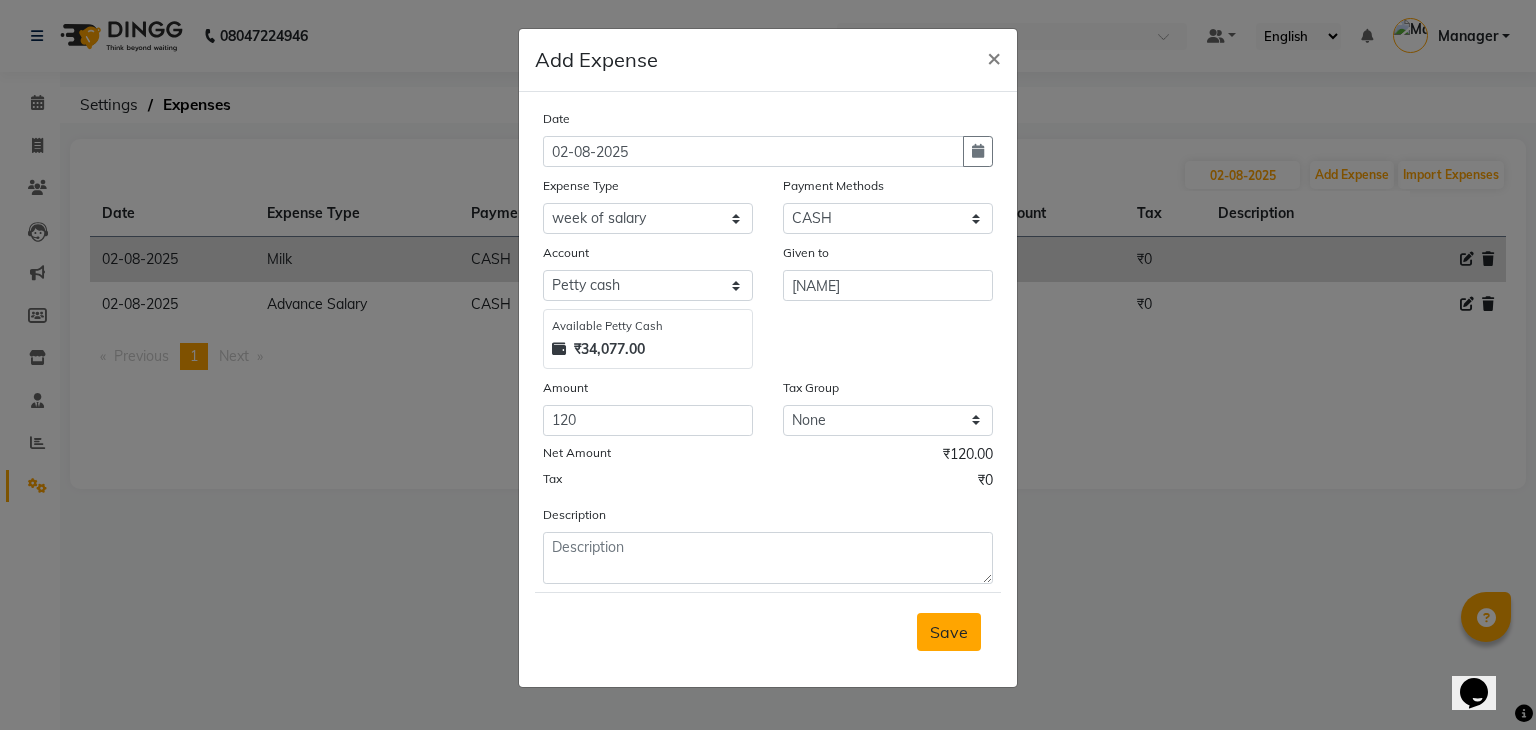 click on "Save" at bounding box center [949, 632] 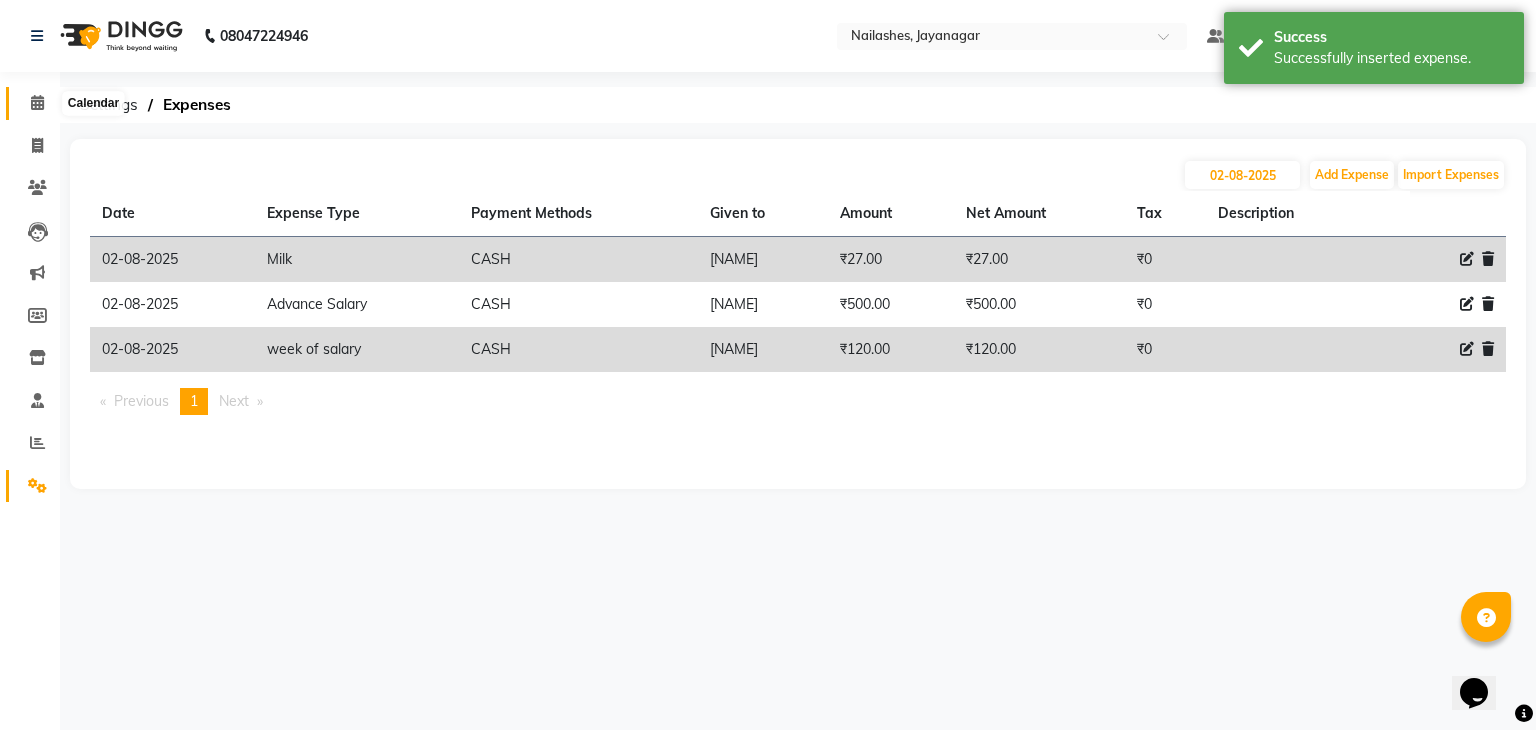 click 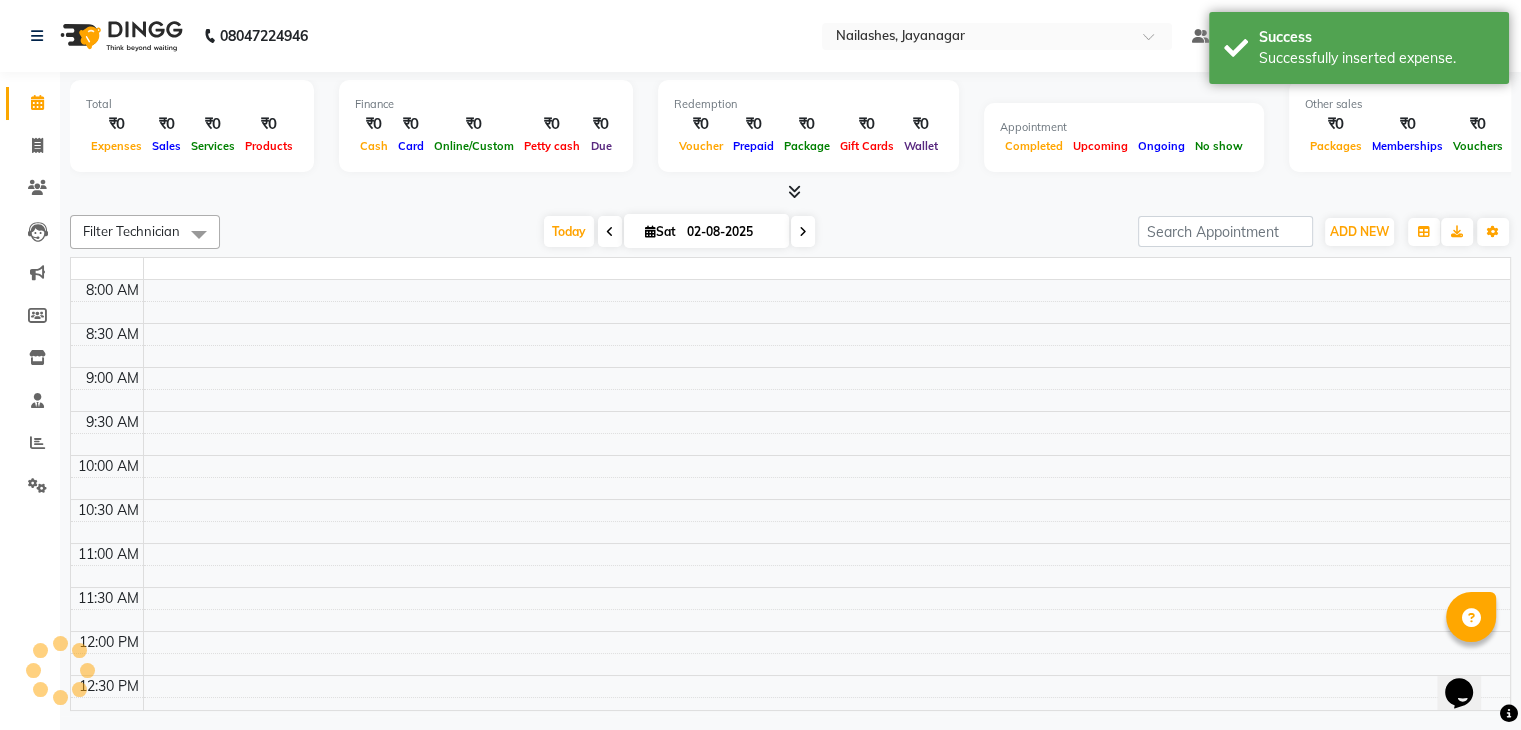 scroll, scrollTop: 0, scrollLeft: 0, axis: both 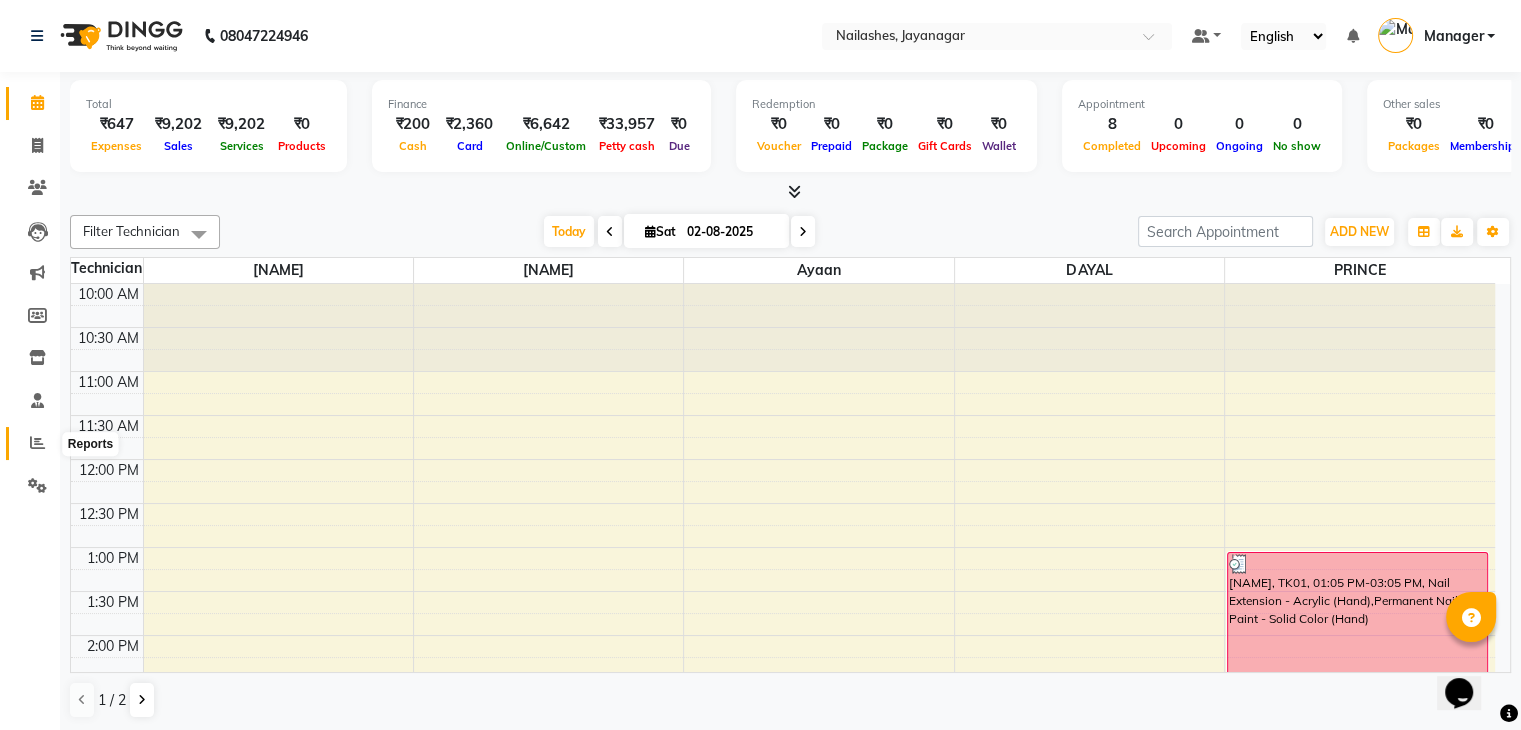 click 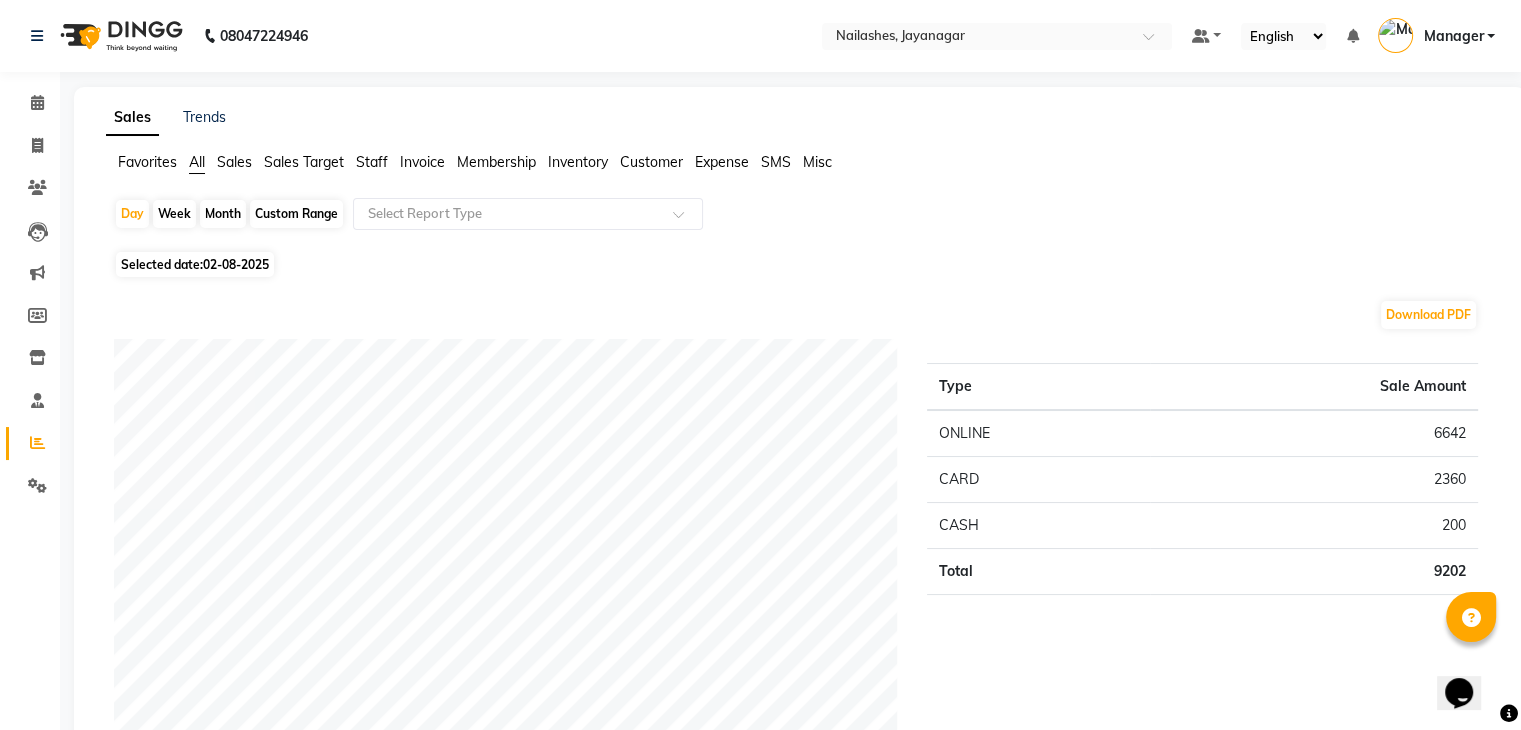click on "Staff" 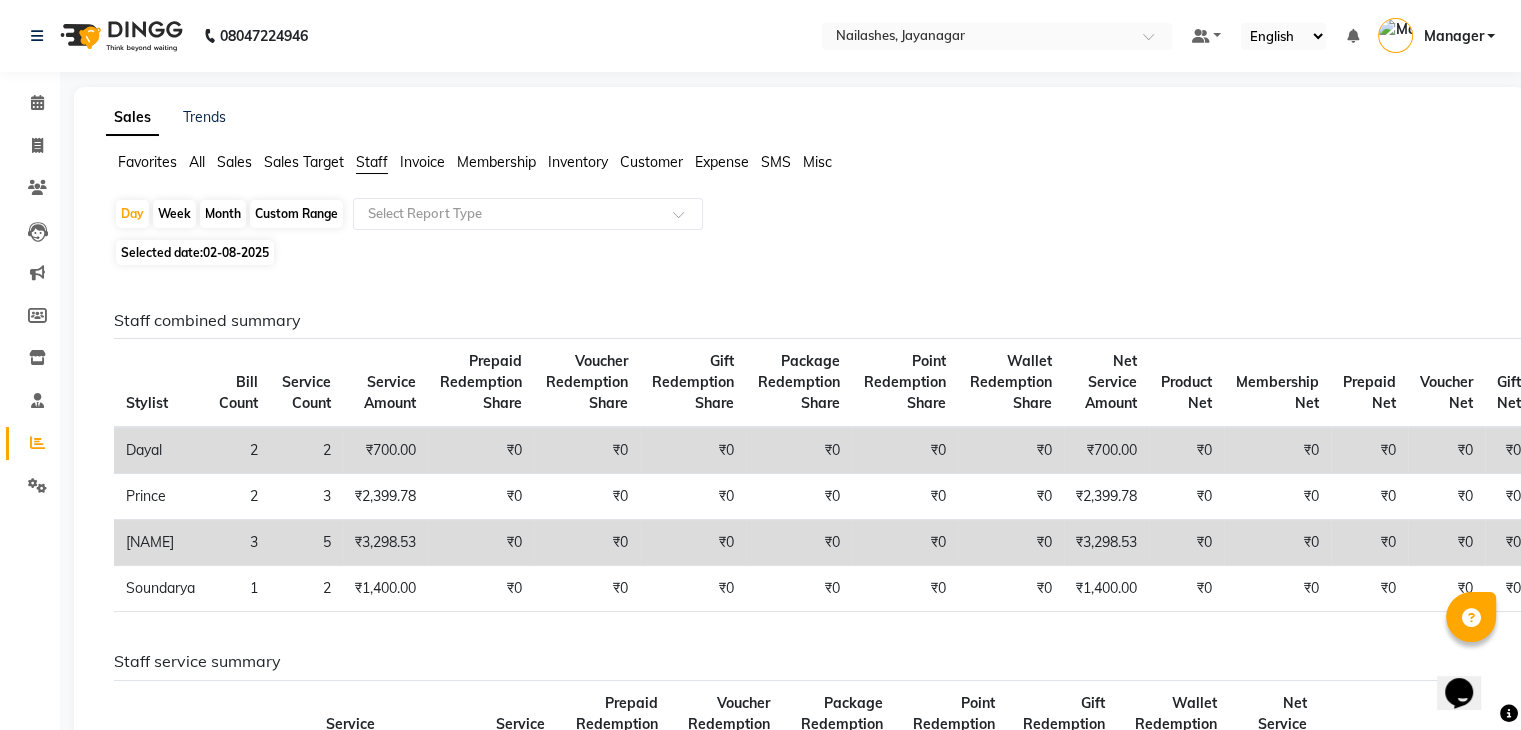 click on "Invoice" 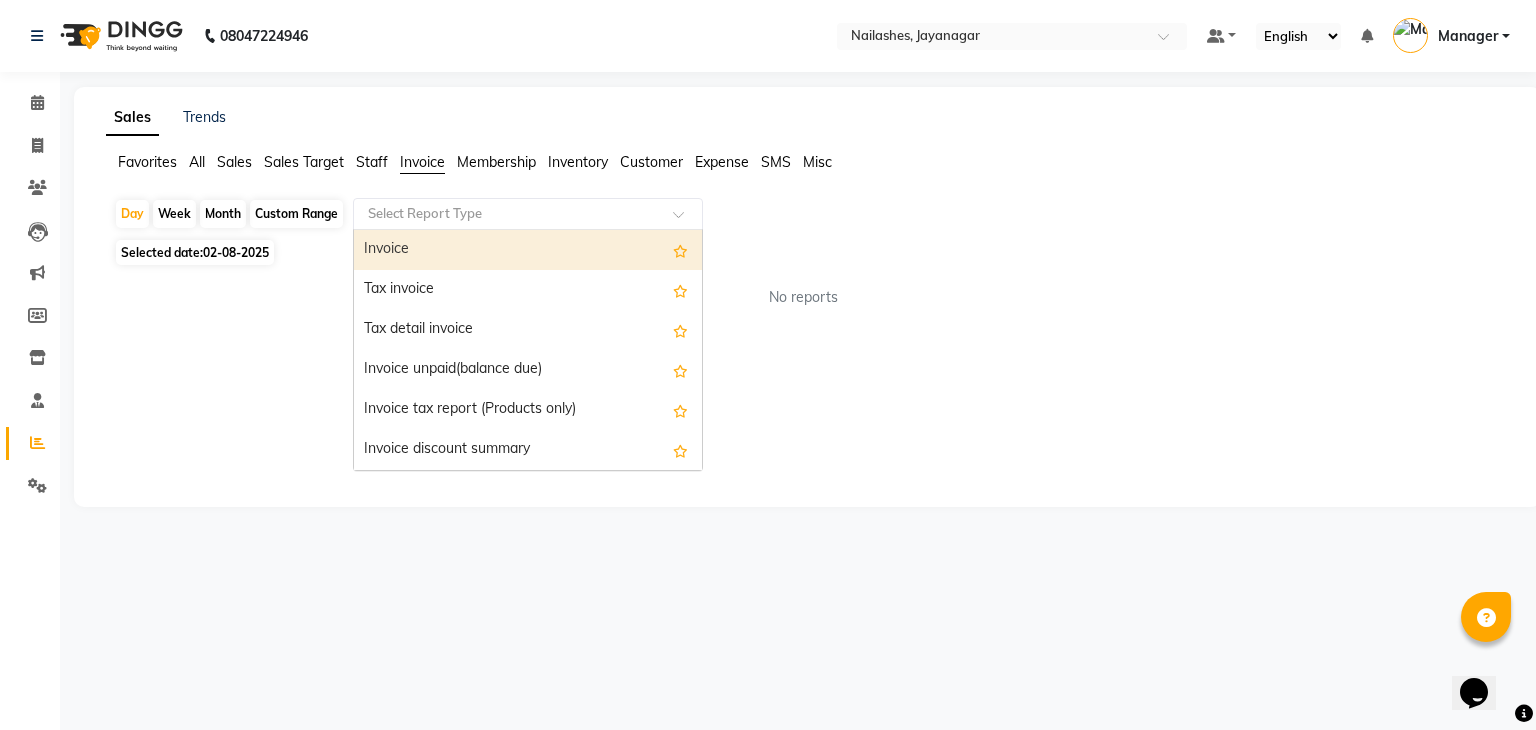 click on "Select Report Type" 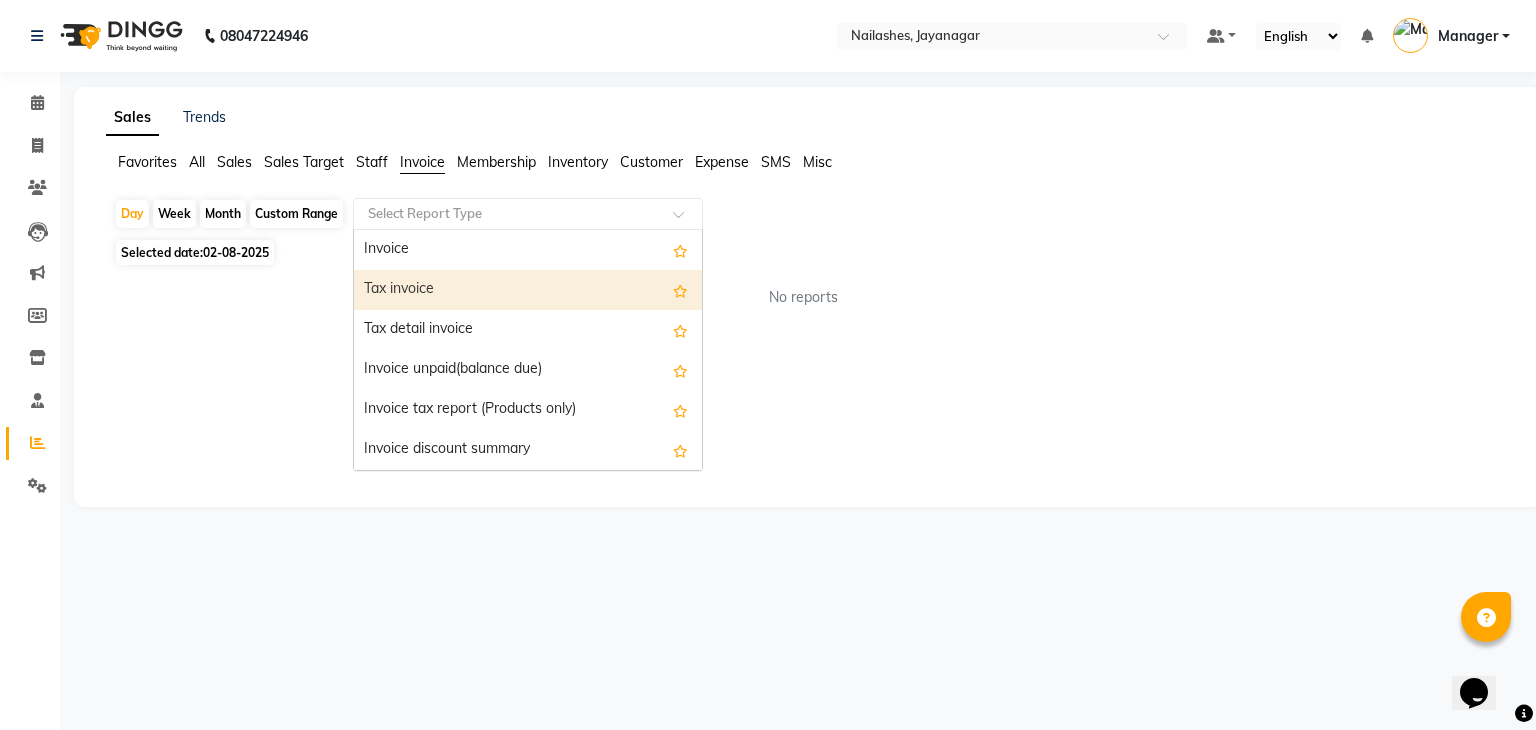 click on "Tax invoice" at bounding box center [528, 290] 